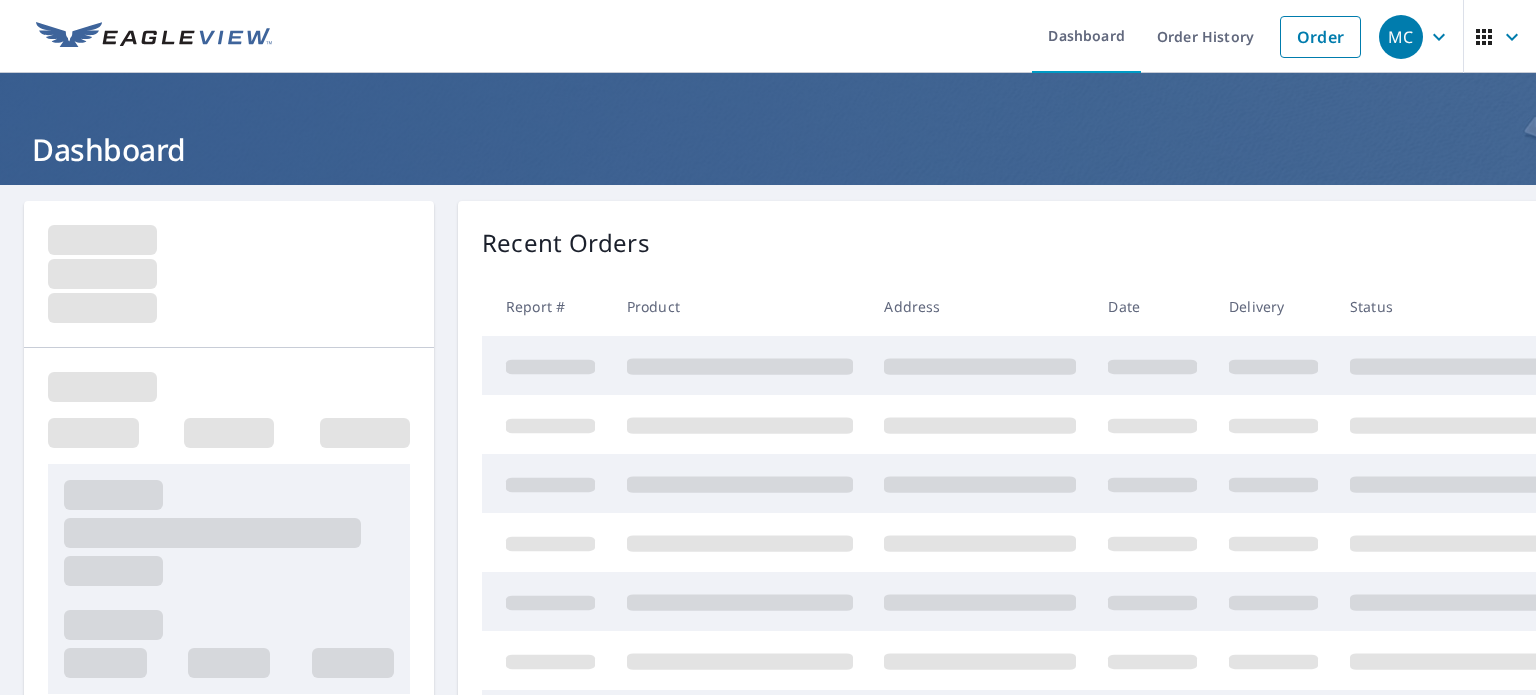 scroll, scrollTop: 0, scrollLeft: 0, axis: both 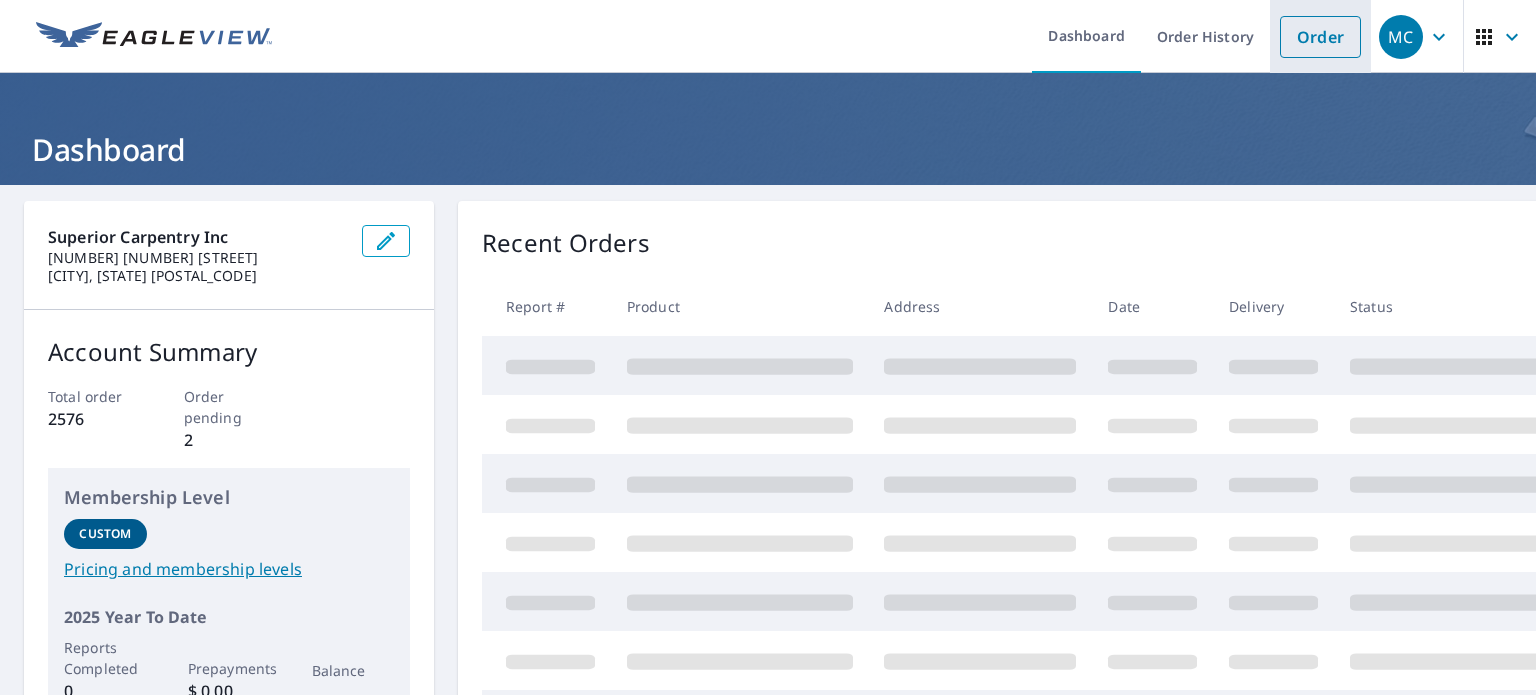 click on "Order" at bounding box center (1320, 37) 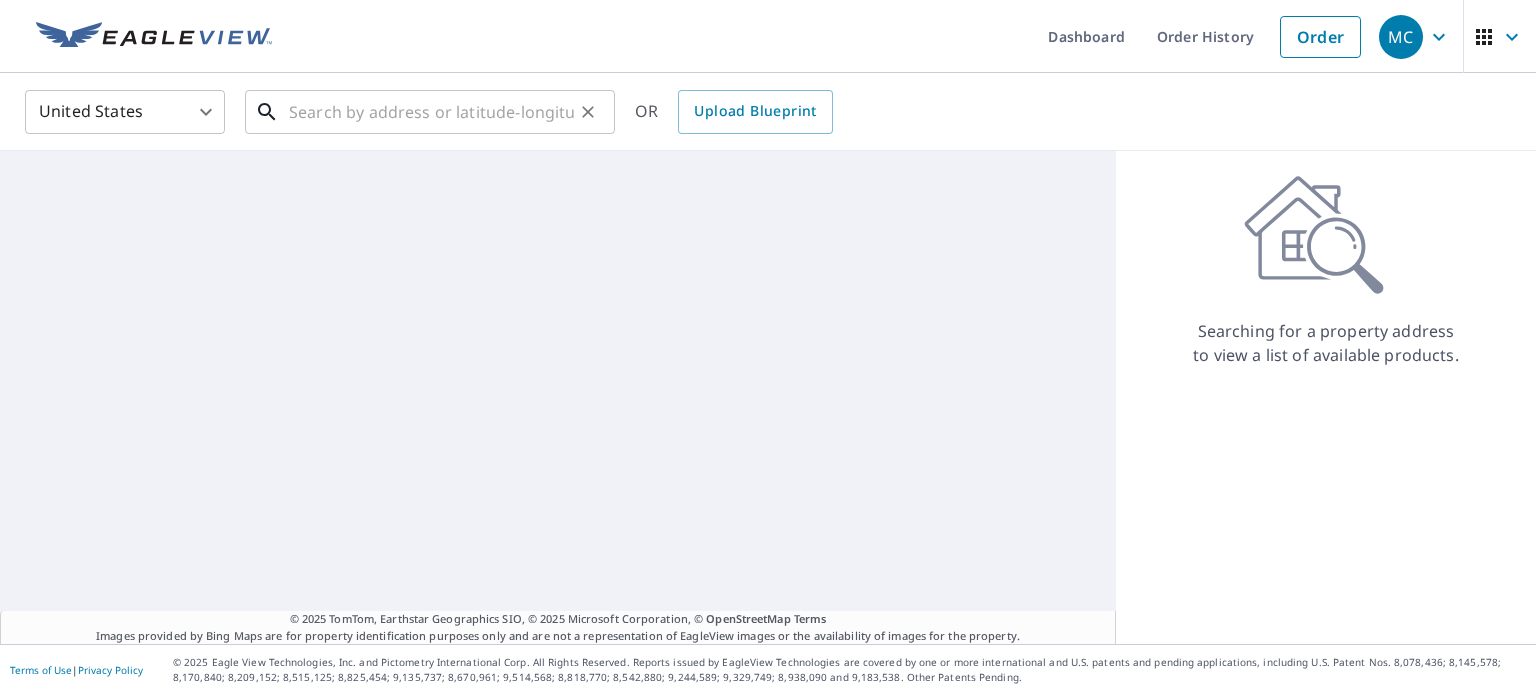 drag, startPoint x: 460, startPoint y: 99, endPoint x: 449, endPoint y: 102, distance: 11.401754 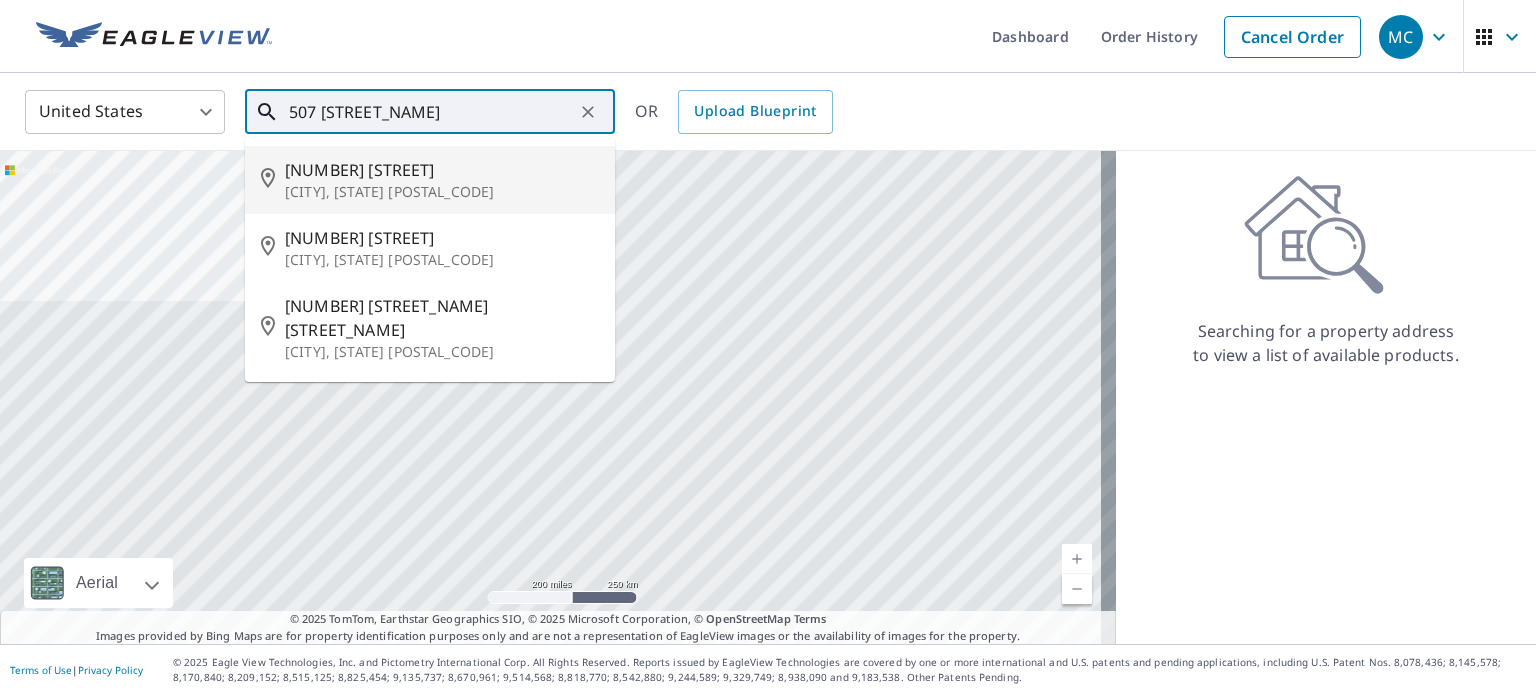 click on "[NUMBER] [STREET]" at bounding box center (442, 170) 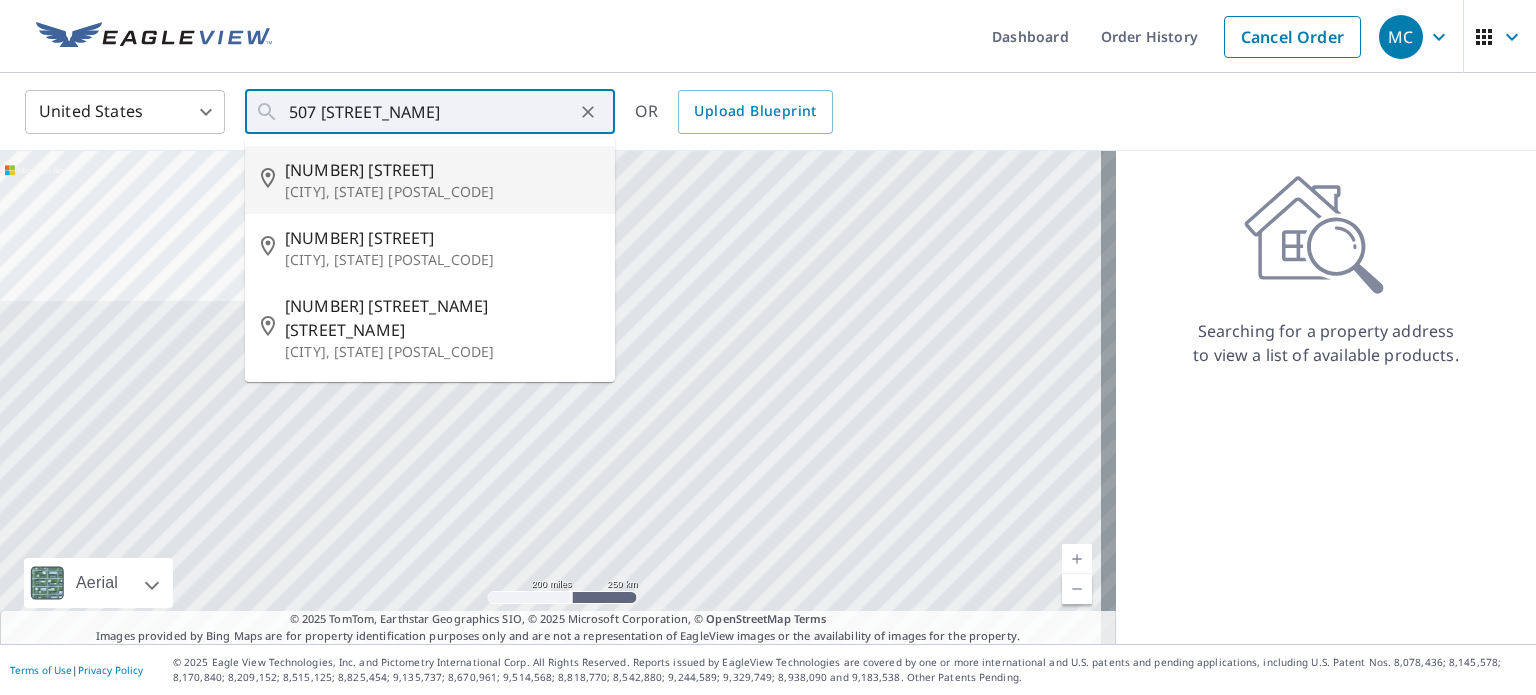 type on "[NUMBER] [STREET] [CITY], [STATE] [POSTAL_CODE]" 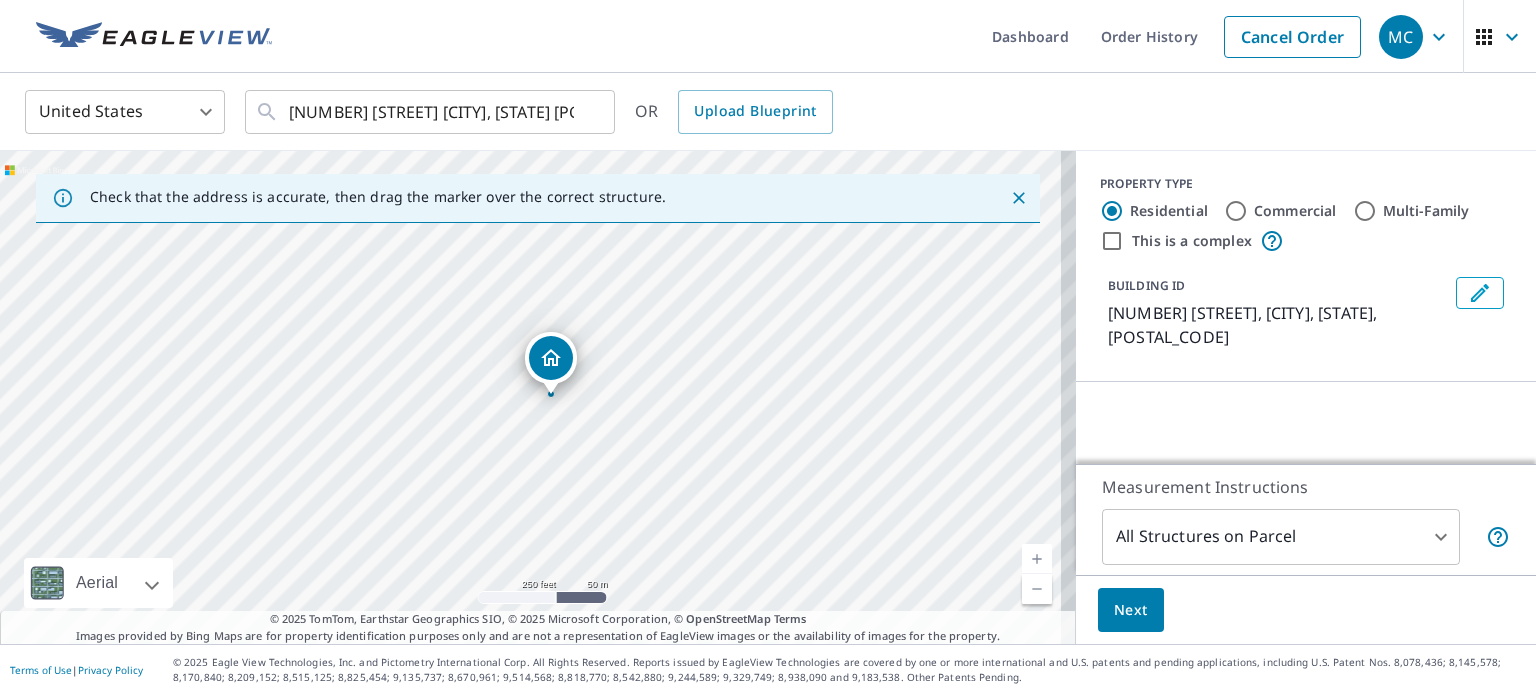 click on "MC MC
Dashboard Order History Cancel Order MC United States US ​ [NUMBER] [STREET] [CITY], [STATE] [POSTAL_CODE] ​ OR Upload Blueprint Check that the address is accurate, then drag the marker over the correct structure. [NUMBER] [STREET] [CITY], [STATE] [POSTAL_CODE] Aerial Road A standard road map Aerial A detailed look from above Labels Labels 250 feet 50 m © 2025 TomTom, © Vexcel Imaging, © 2025 Microsoft Corporation,  © OpenStreetMap Terms © 2025 TomTom, Earthstar Geographics SIO, © 2025 Microsoft Corporation, ©   OpenStreetMap   Terms Images provided by Bing Maps are for property identification purposes only and are not a representation of EagleView images or the availability of images for the property. PROPERTY TYPE Residential Commercial Multi-Family This is a complex BUILDING ID [NUMBER] [STREET], [CITY], [STATE], [POSTAL_CODE] Loading… Measurement Instructions All Structures on Parcel 3 ​ Next Terms of Use  |  Privacy Policy" at bounding box center [768, 347] 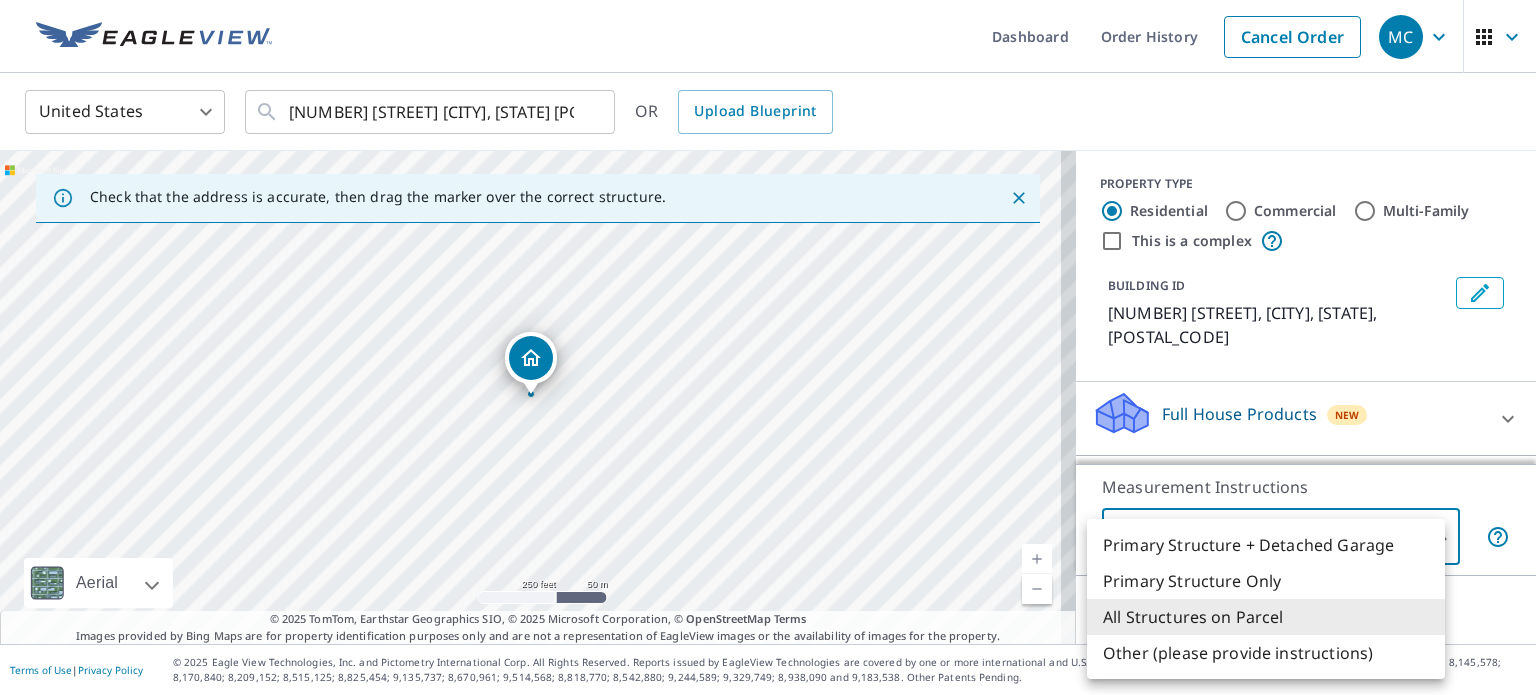 click on "Primary Structure Only" at bounding box center (1266, 581) 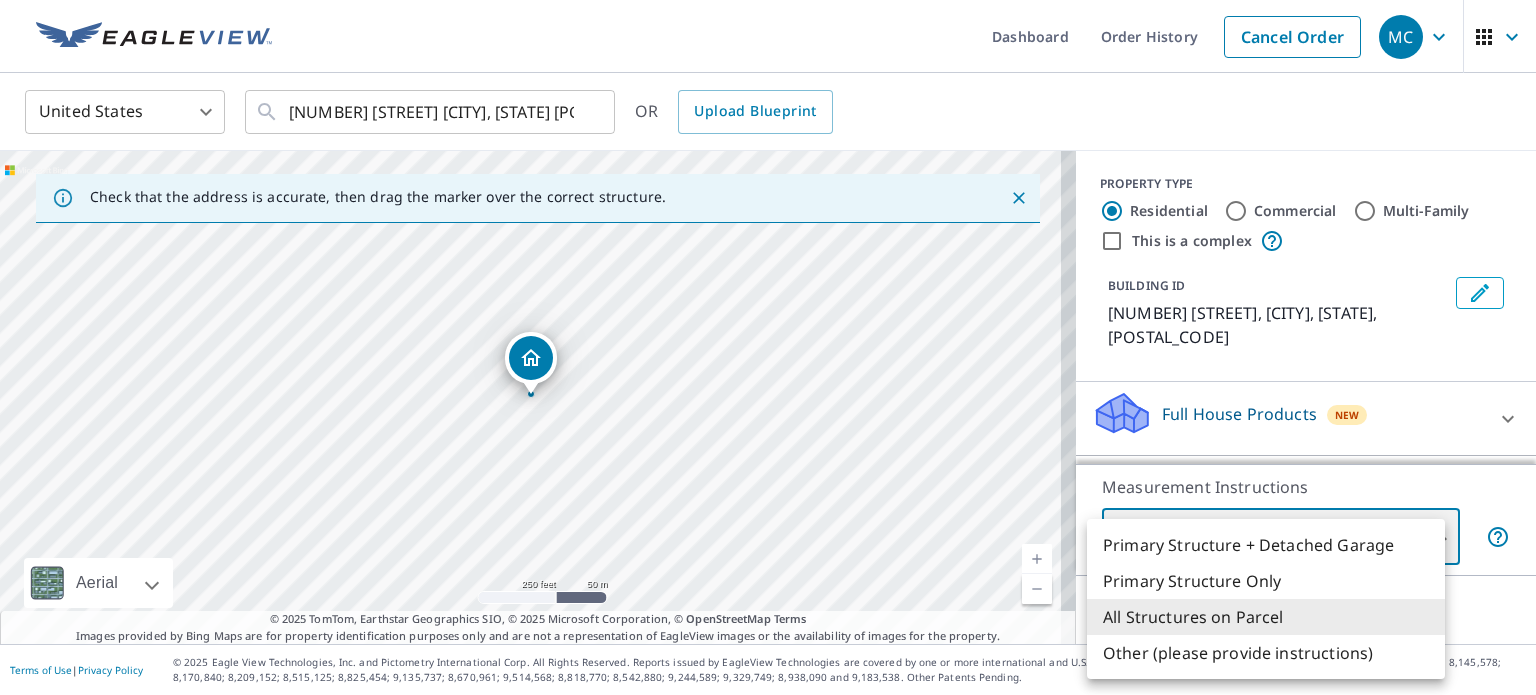 type on "2" 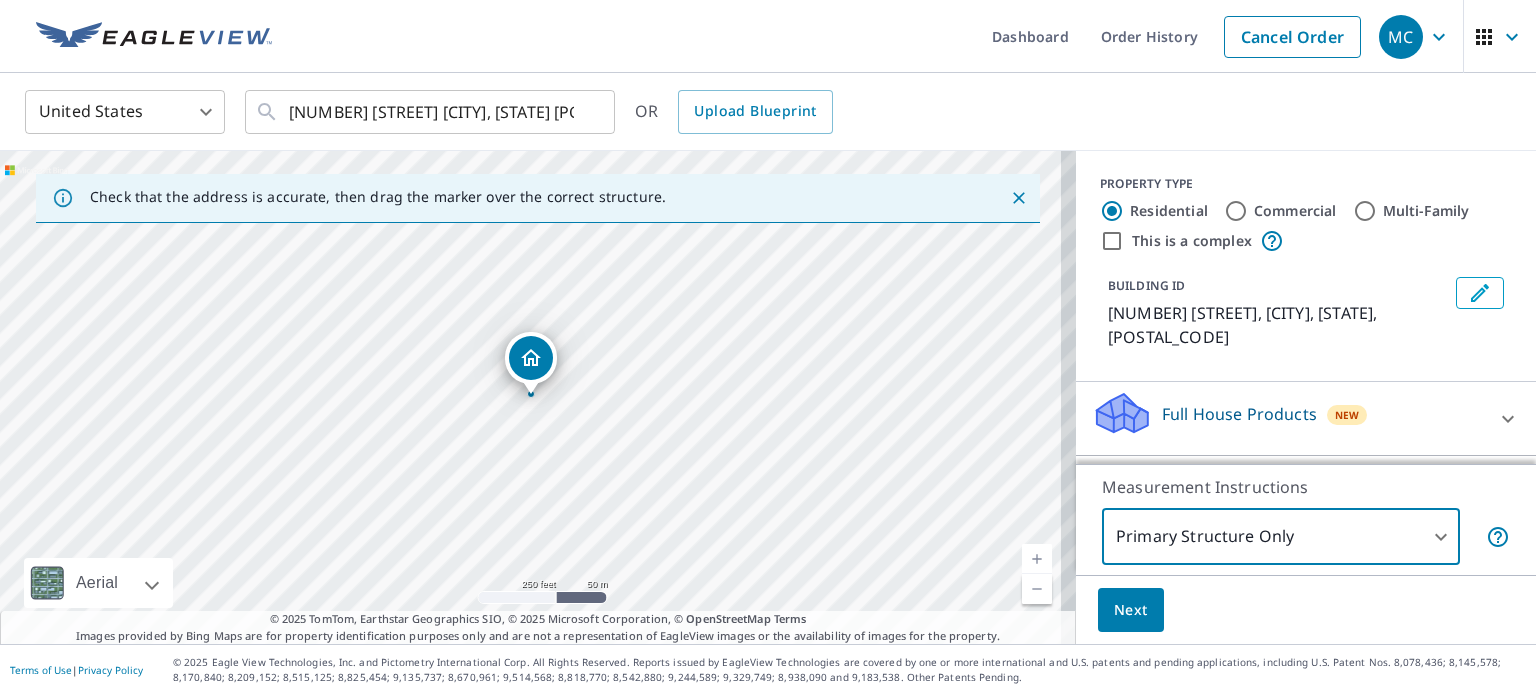 click on "Next" at bounding box center (1131, 610) 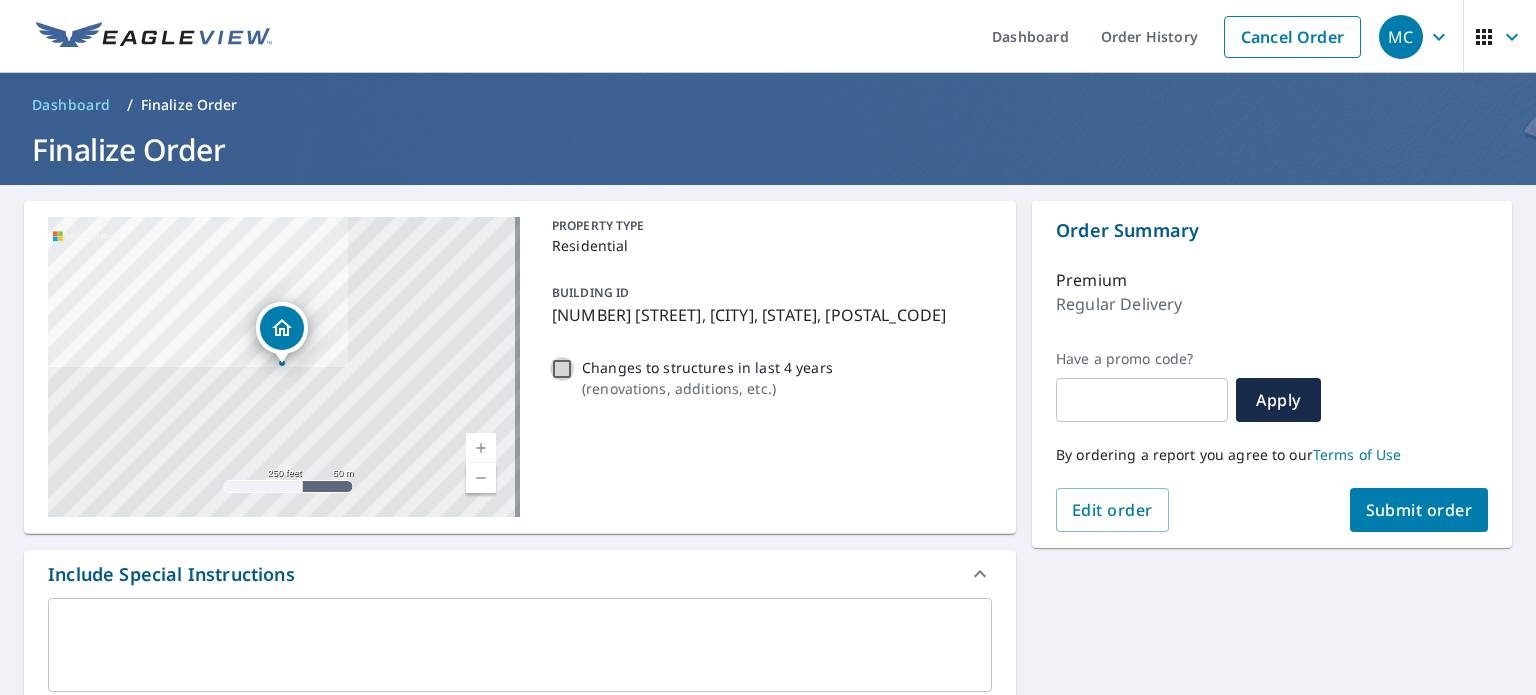 click on "Changes to structures in last 4 years ( renovations, additions, etc. )" at bounding box center [562, 369] 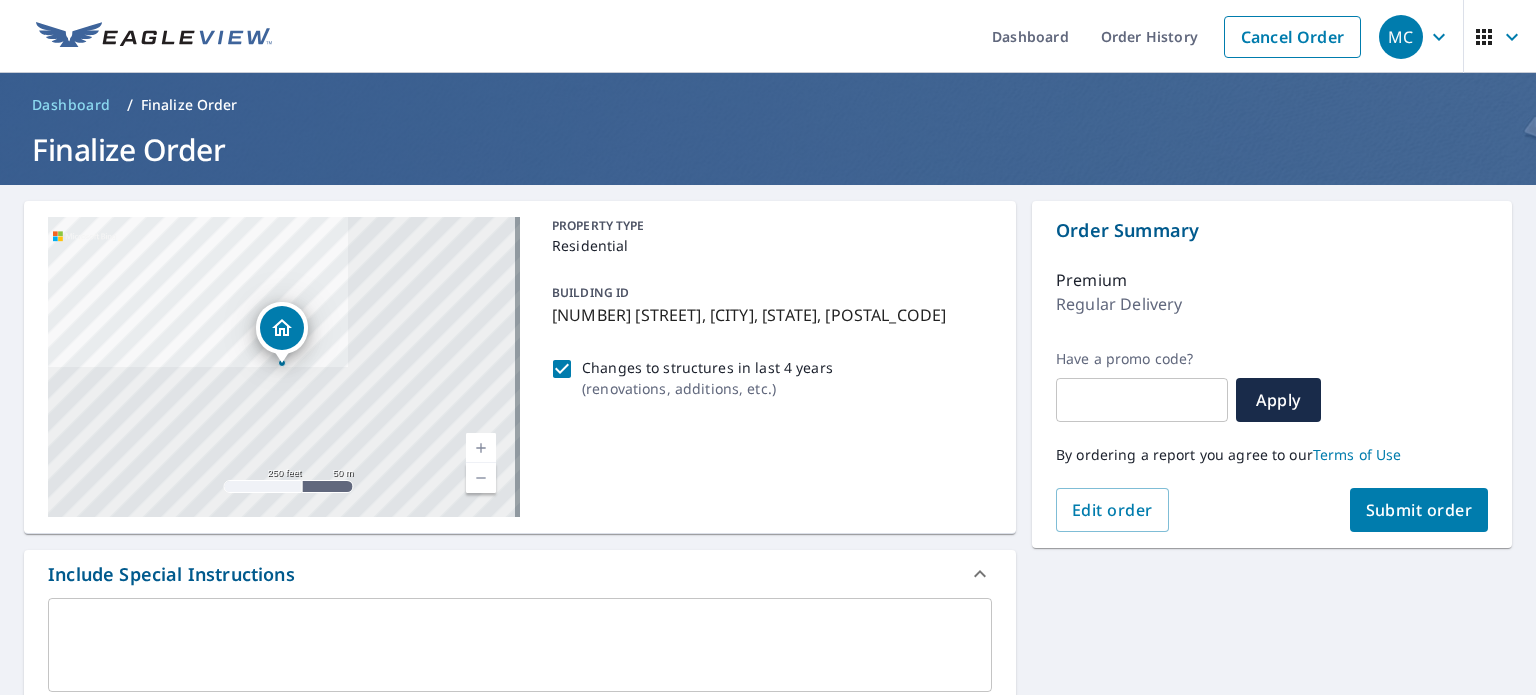 click on "Submit order" at bounding box center [1419, 510] 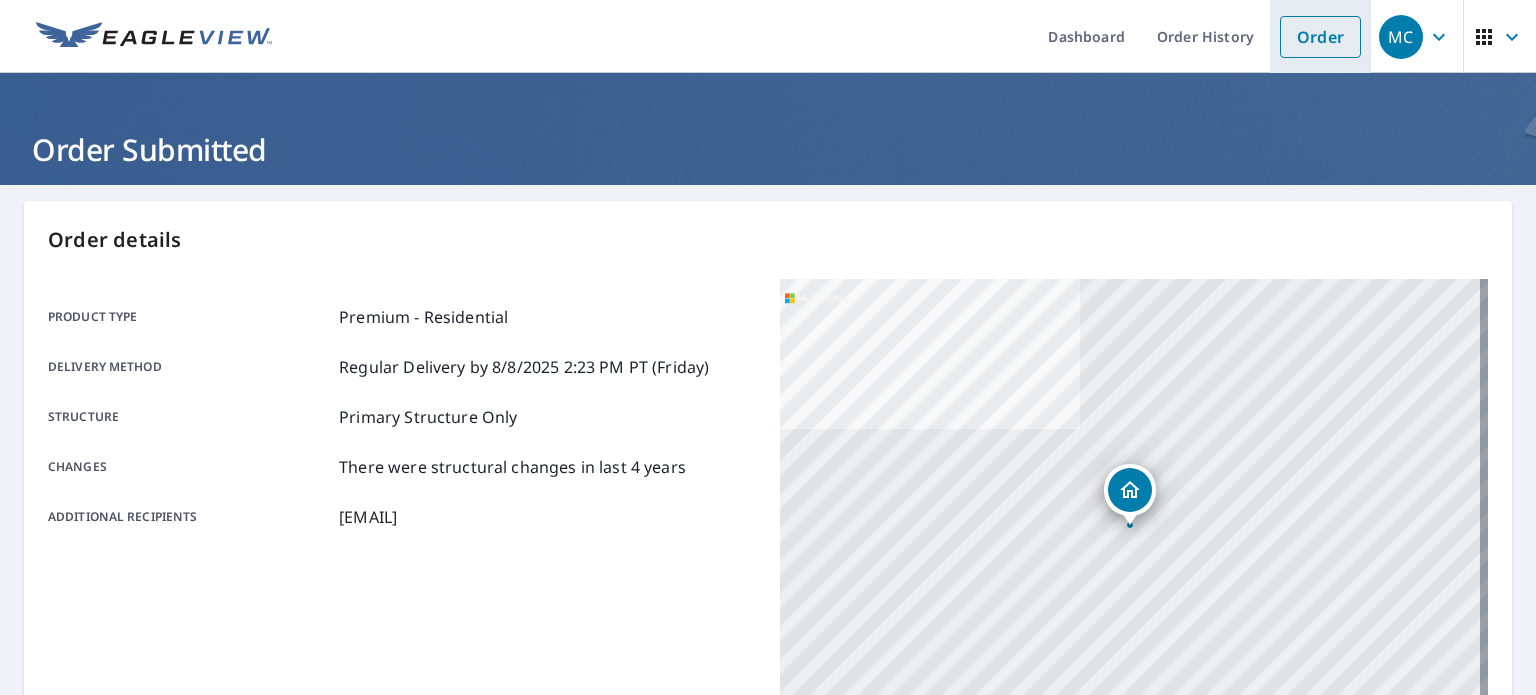 drag, startPoint x: 1332, startPoint y: 38, endPoint x: 1316, endPoint y: 29, distance: 18.35756 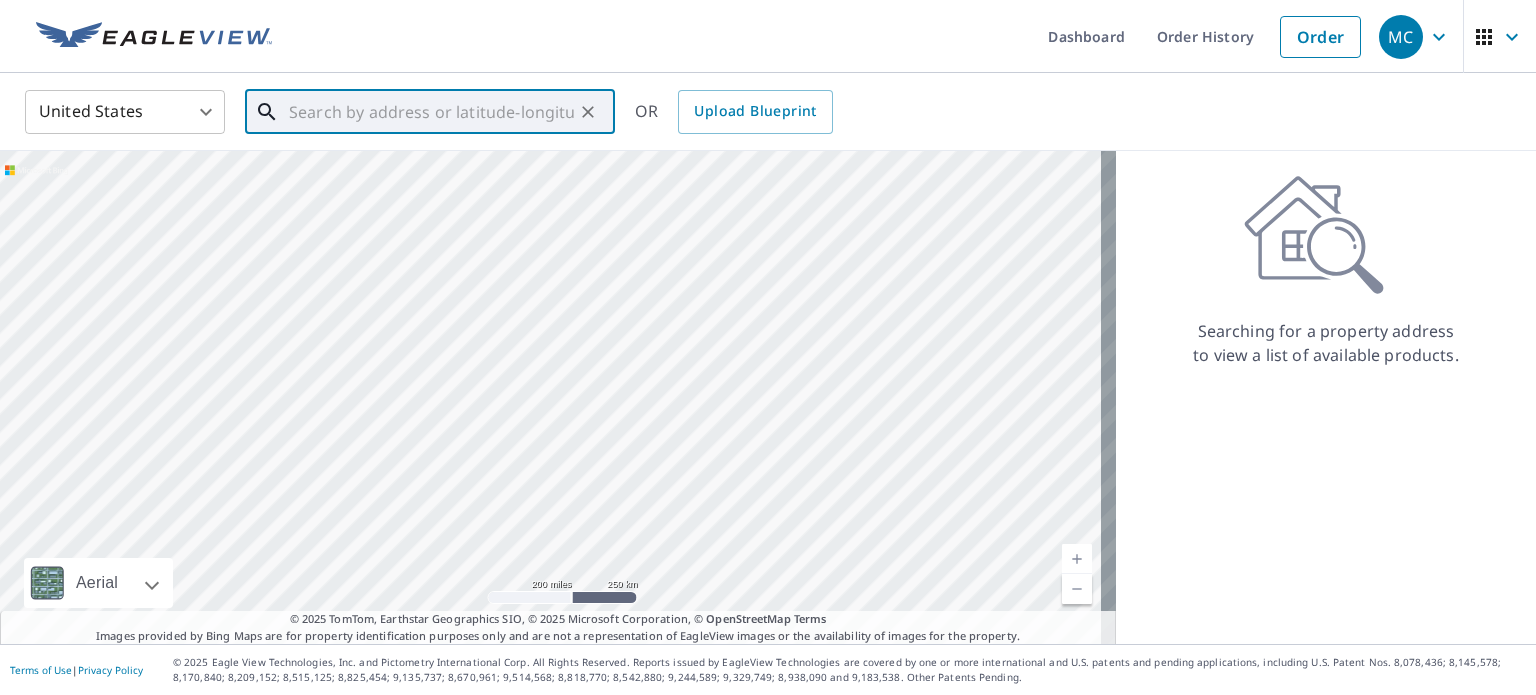 click at bounding box center [431, 112] 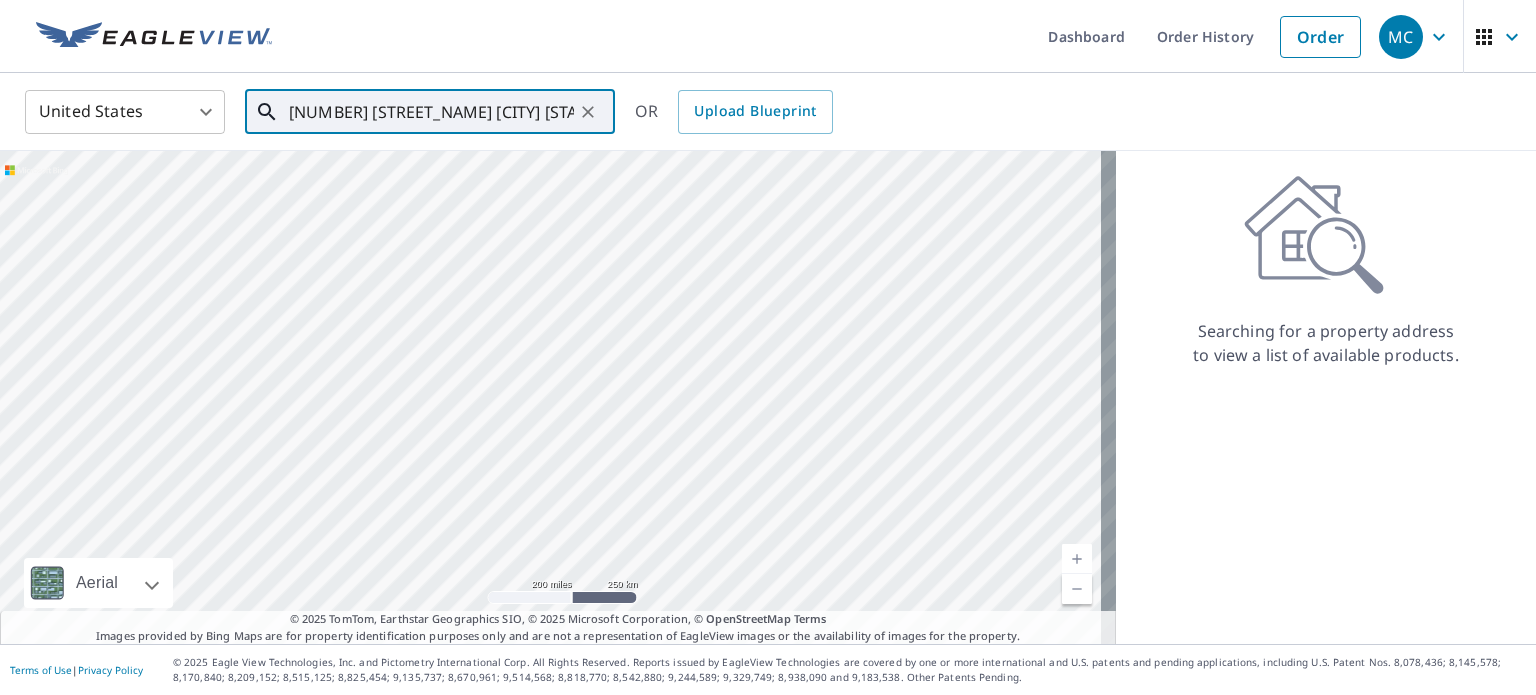 scroll, scrollTop: 0, scrollLeft: 23, axis: horizontal 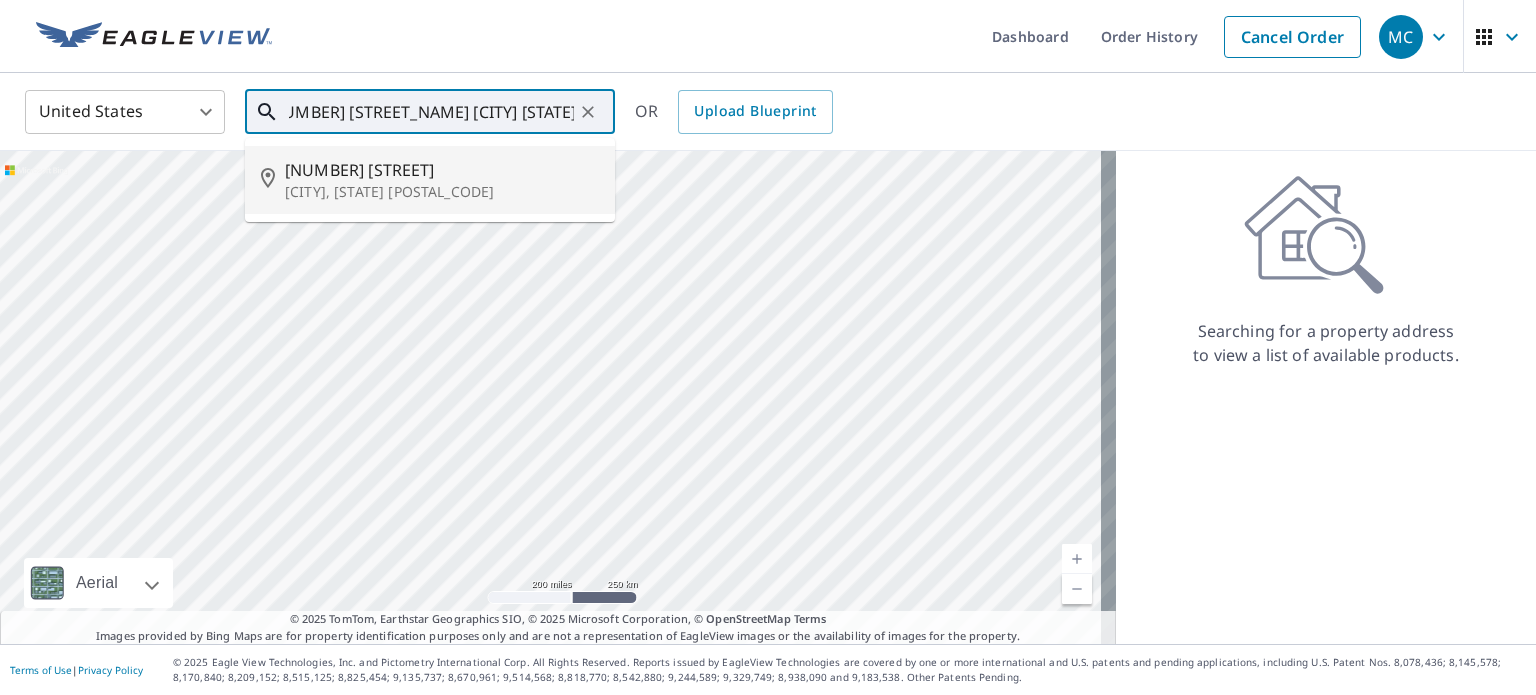 click on "[NUMBER] [STREET_NAME] [CITY] [STATE] [POSTAL_CODE]" at bounding box center [430, 180] 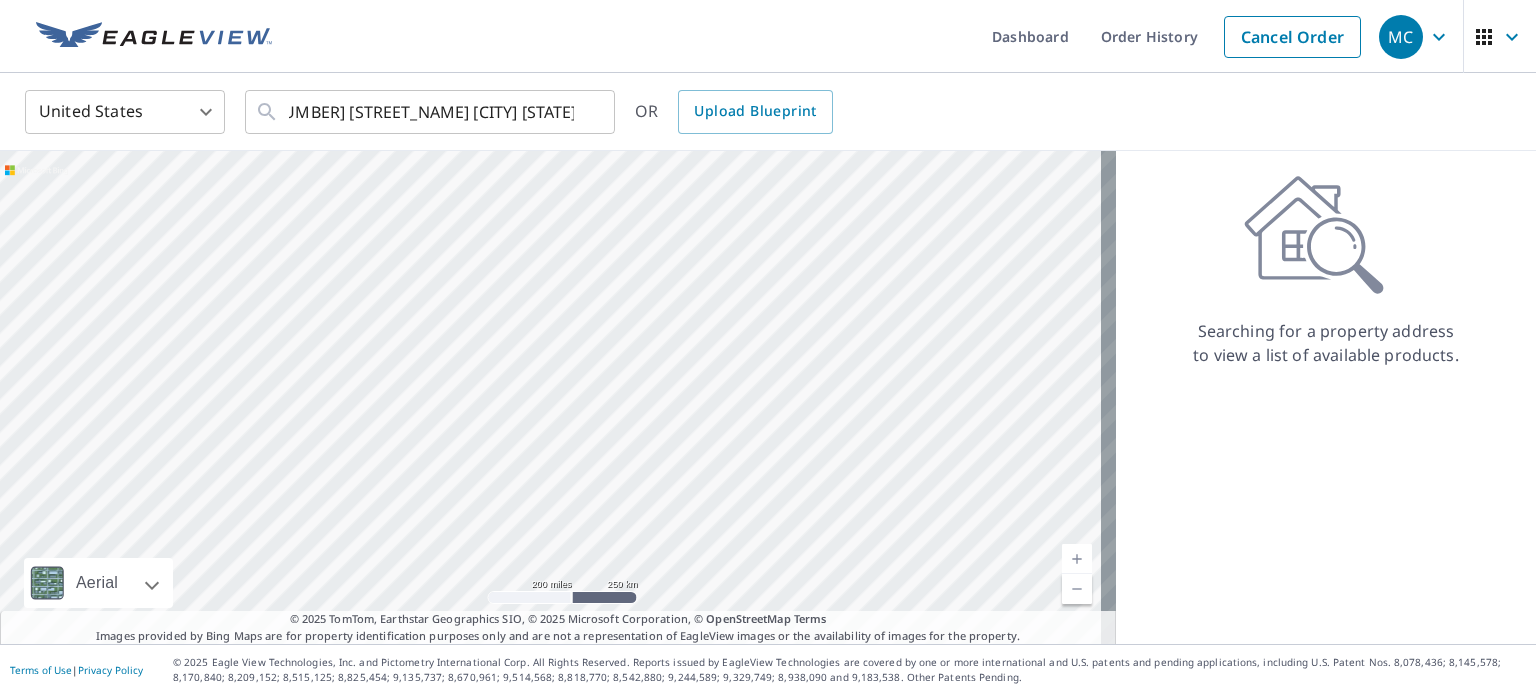 scroll, scrollTop: 0, scrollLeft: 0, axis: both 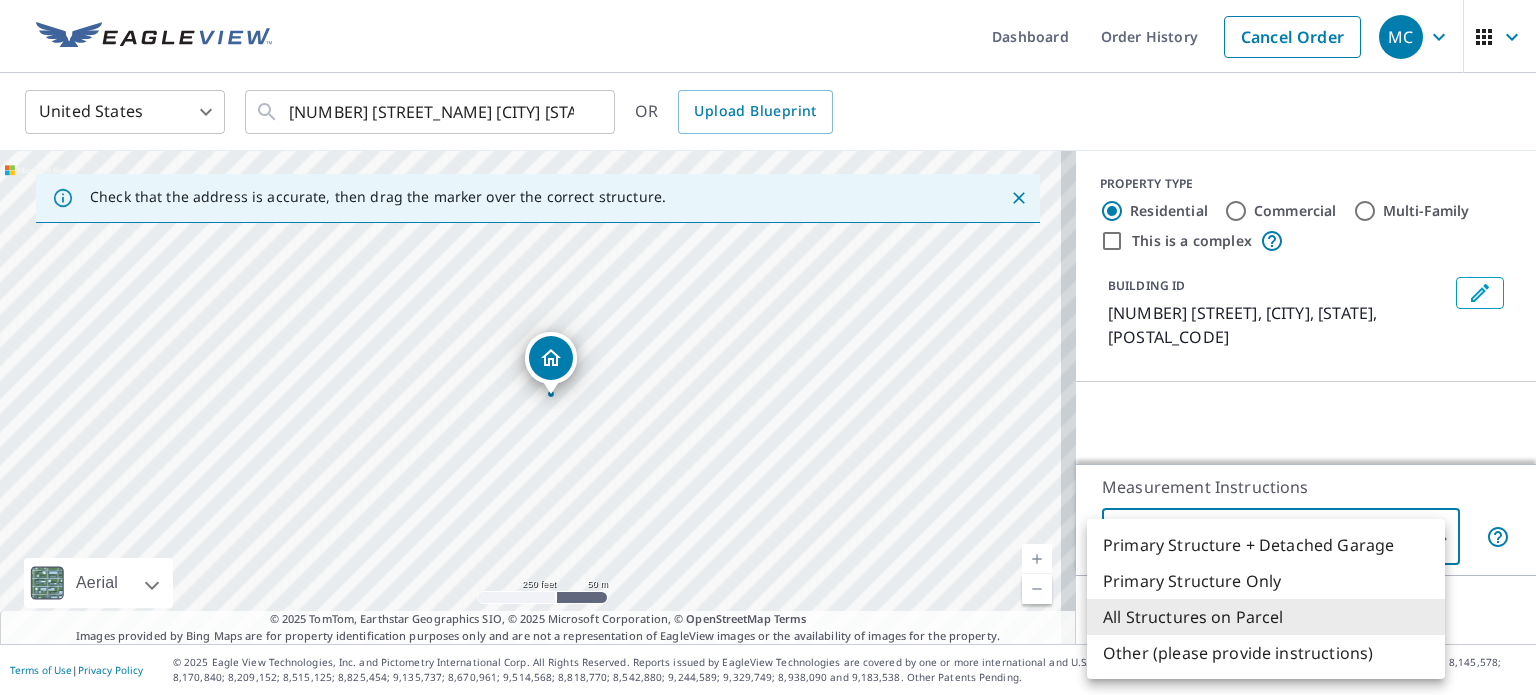 click on "MC MC
Dashboard Order History Cancel Order MC United States US ​ [NUMBER] [STREET] [CITY], [STATE] [POSTAL_CODE] ​ OR Upload Blueprint Check that the address is accurate, then drag the marker over the correct structure. [NUMBER] [STREET] [CITY], [STATE] [POSTAL_CODE] Aerial Road A standard road map Aerial A detailed look from above Labels Labels 250 feet 50 m © 2025 TomTom, © Vexcel Imaging, © 2025 Microsoft Corporation,  © OpenStreetMap Terms © 2025 TomTom, Earthstar Geographics SIO, © 2025 Microsoft Corporation, ©   OpenStreetMap   Terms Images provided by Bing Maps are for property identification purposes only and are not a representation of EagleView images or the availability of images for the property. PROPERTY TYPE Residential Commercial Multi-Family This is a complex BUILDING ID [NUMBER] [STREET], [CITY], [STATE], [POSTAL_CODE] Loading… Measurement Instructions All Structures on Parcel 3 ​ Next Terms of Use  |  Privacy Policy
Primary Structure Only" at bounding box center (768, 347) 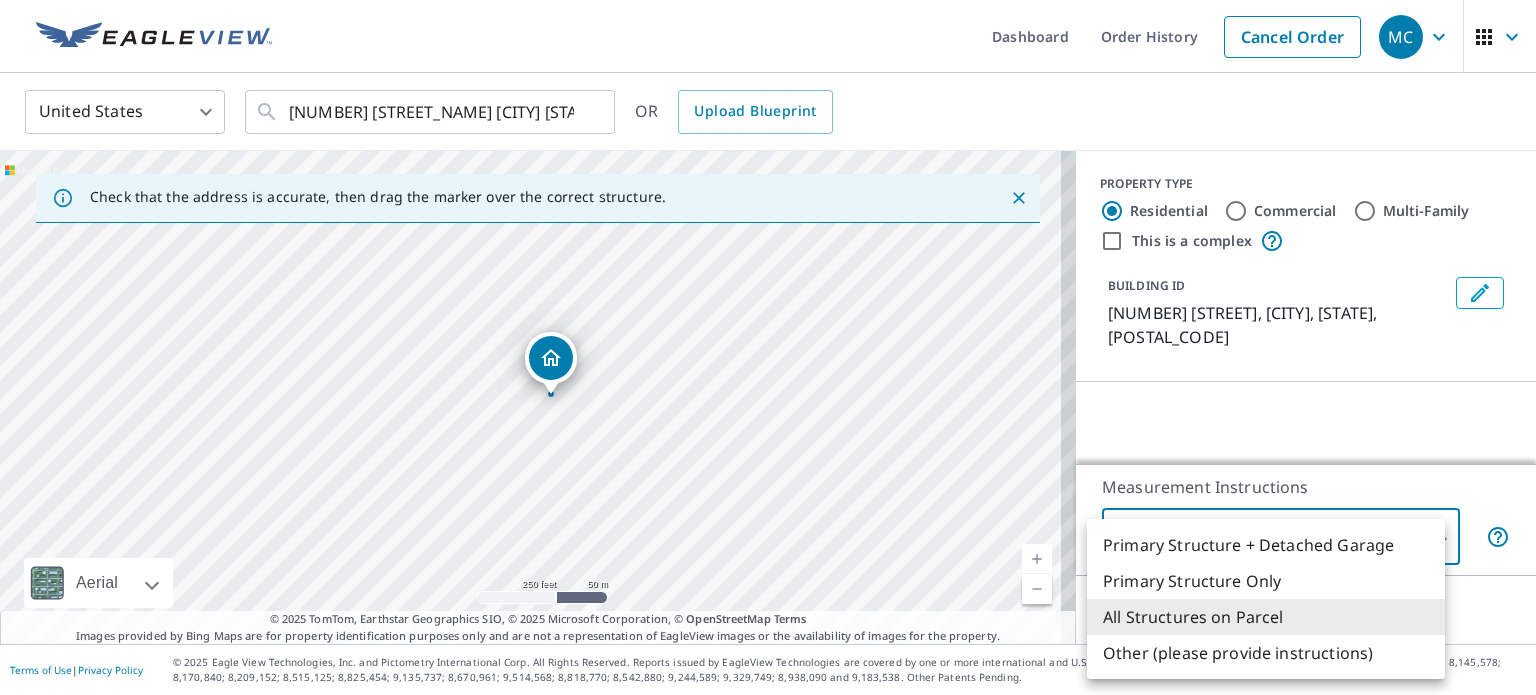 click on "Primary Structure Only" at bounding box center [1266, 581] 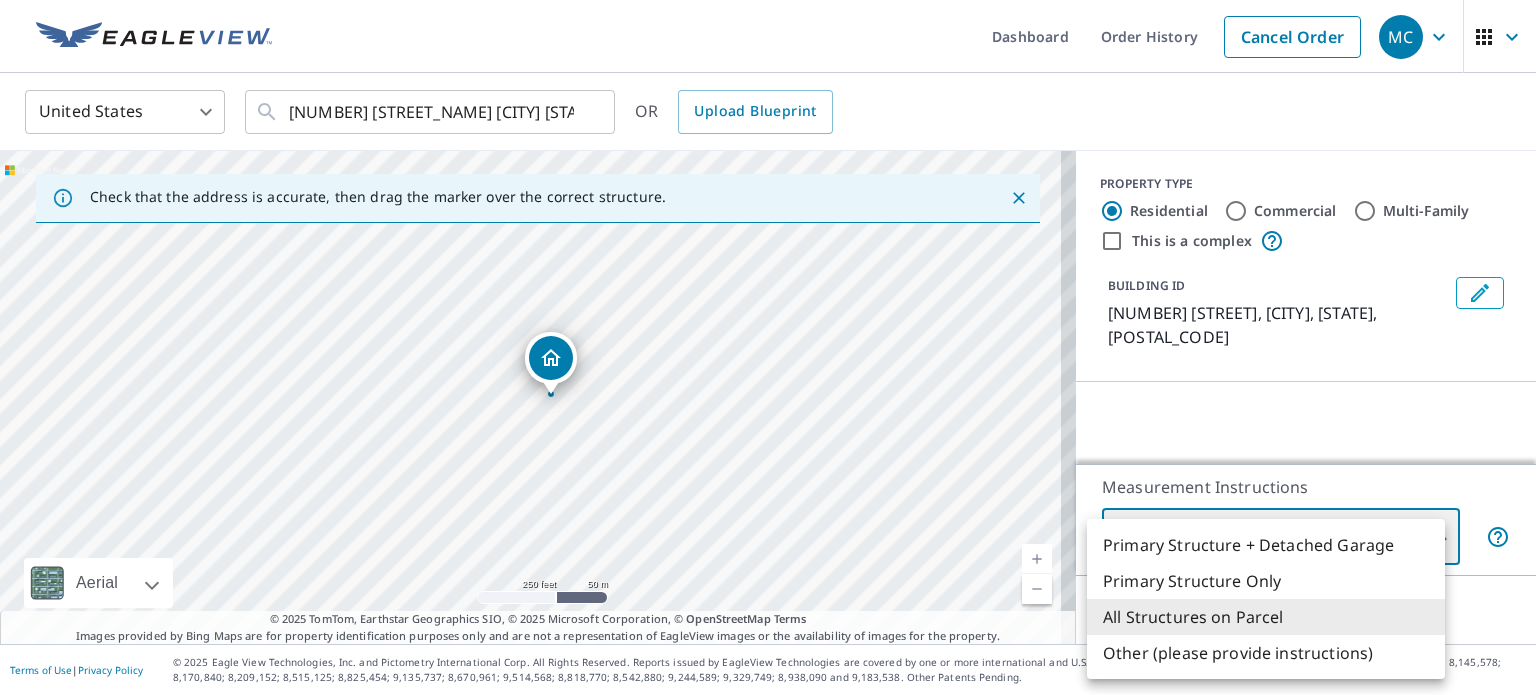 type on "2" 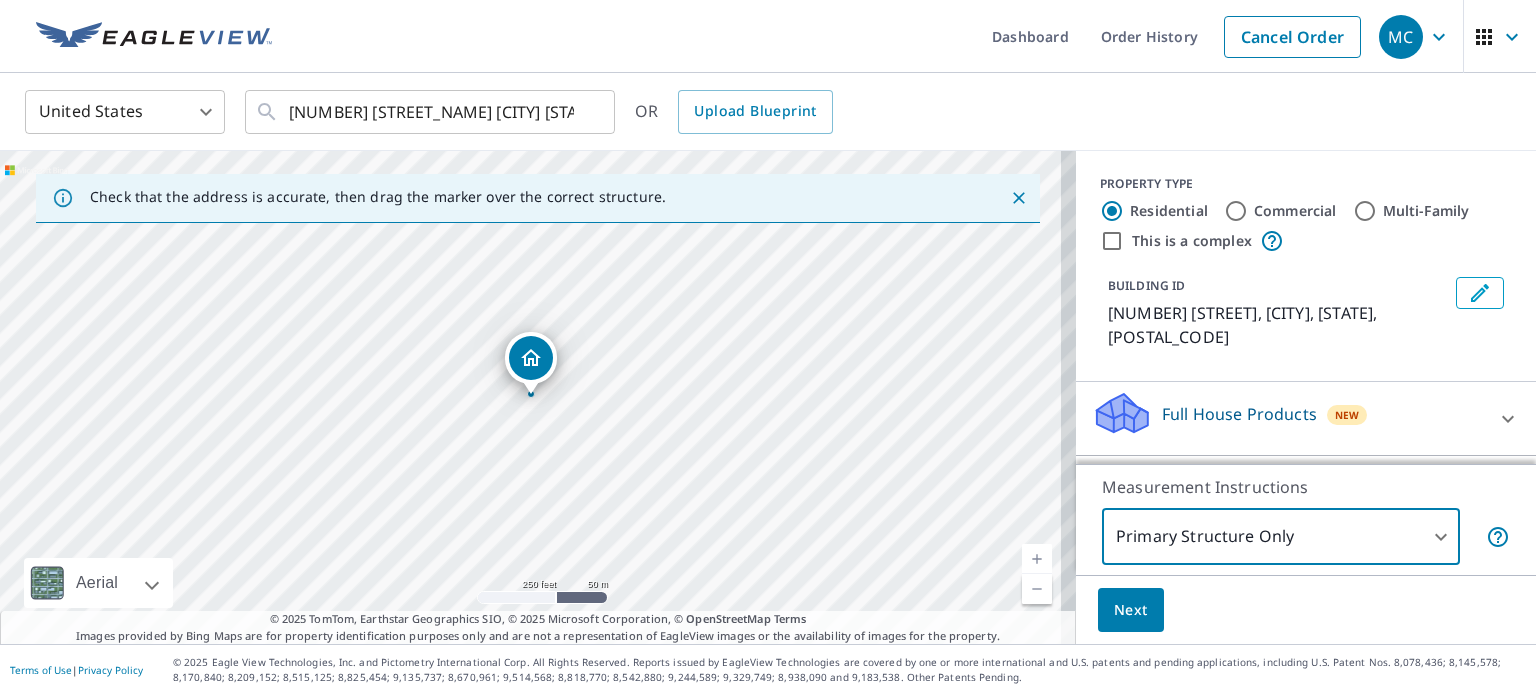 click on "Next" at bounding box center [1131, 610] 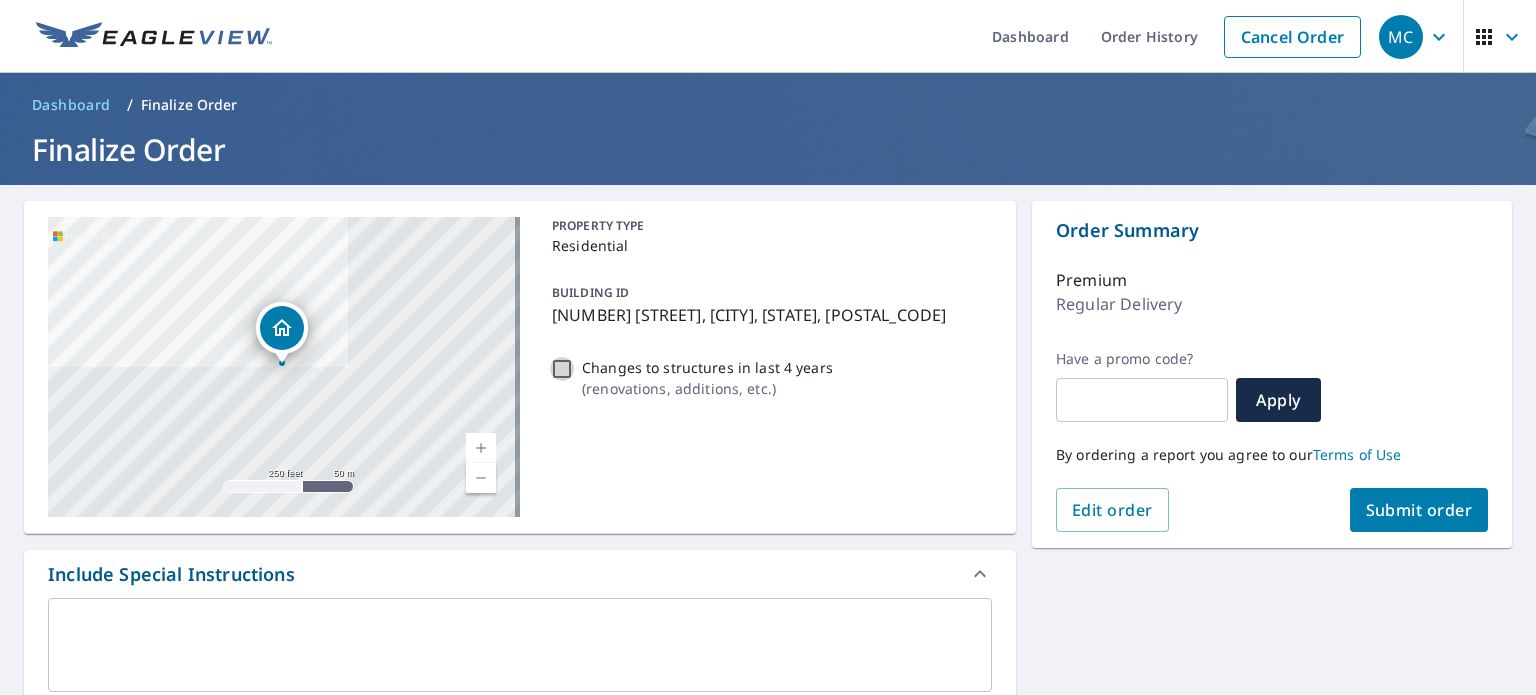 click on "Changes to structures in last 4 years ( renovations, additions, etc. )" at bounding box center [562, 369] 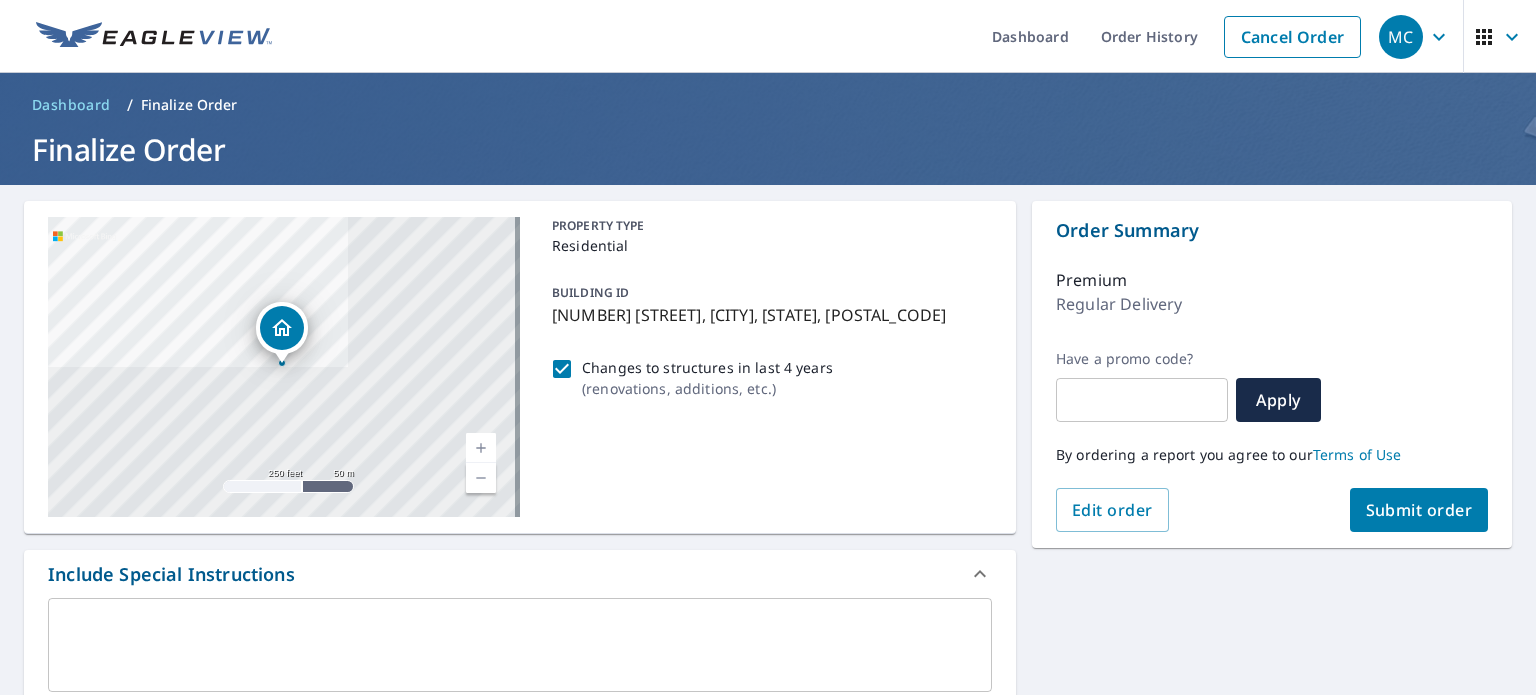 click on "Submit order" at bounding box center (1419, 510) 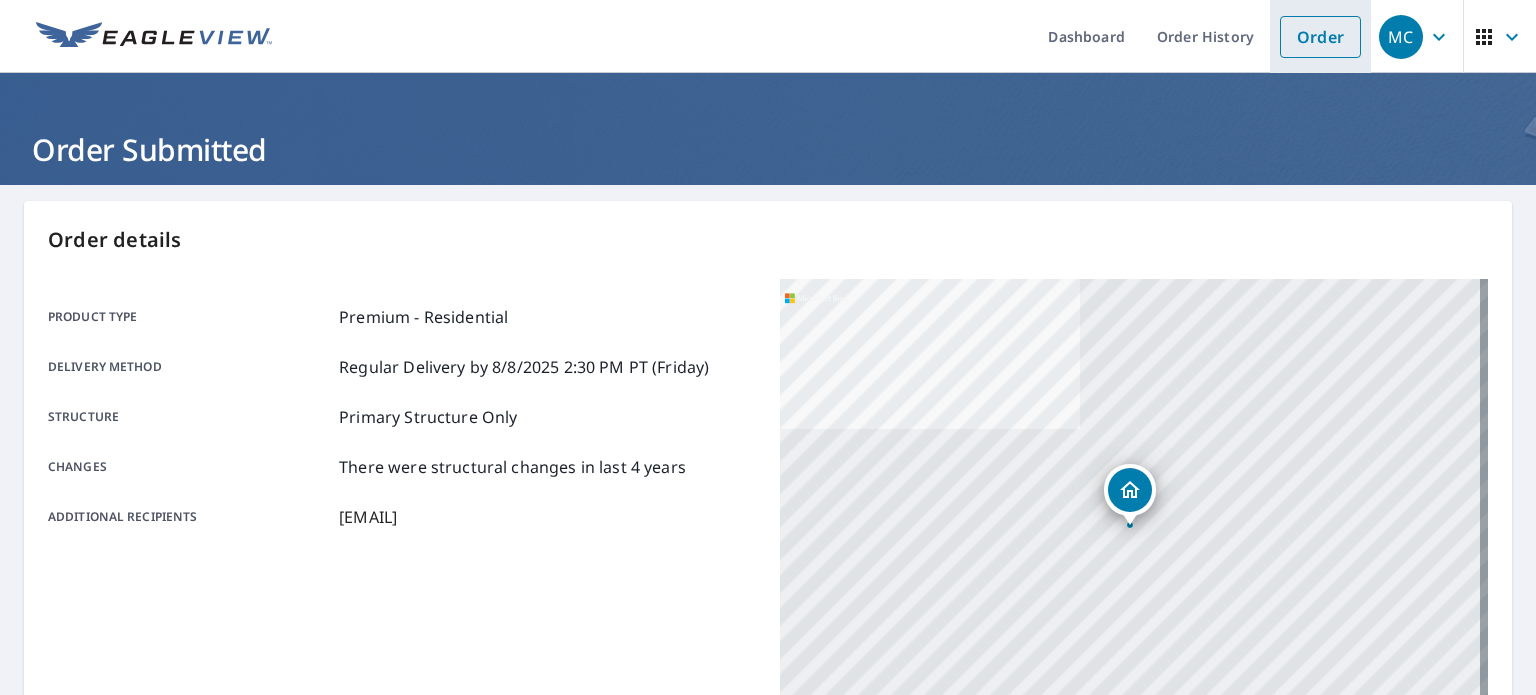 click on "Order" at bounding box center (1320, 37) 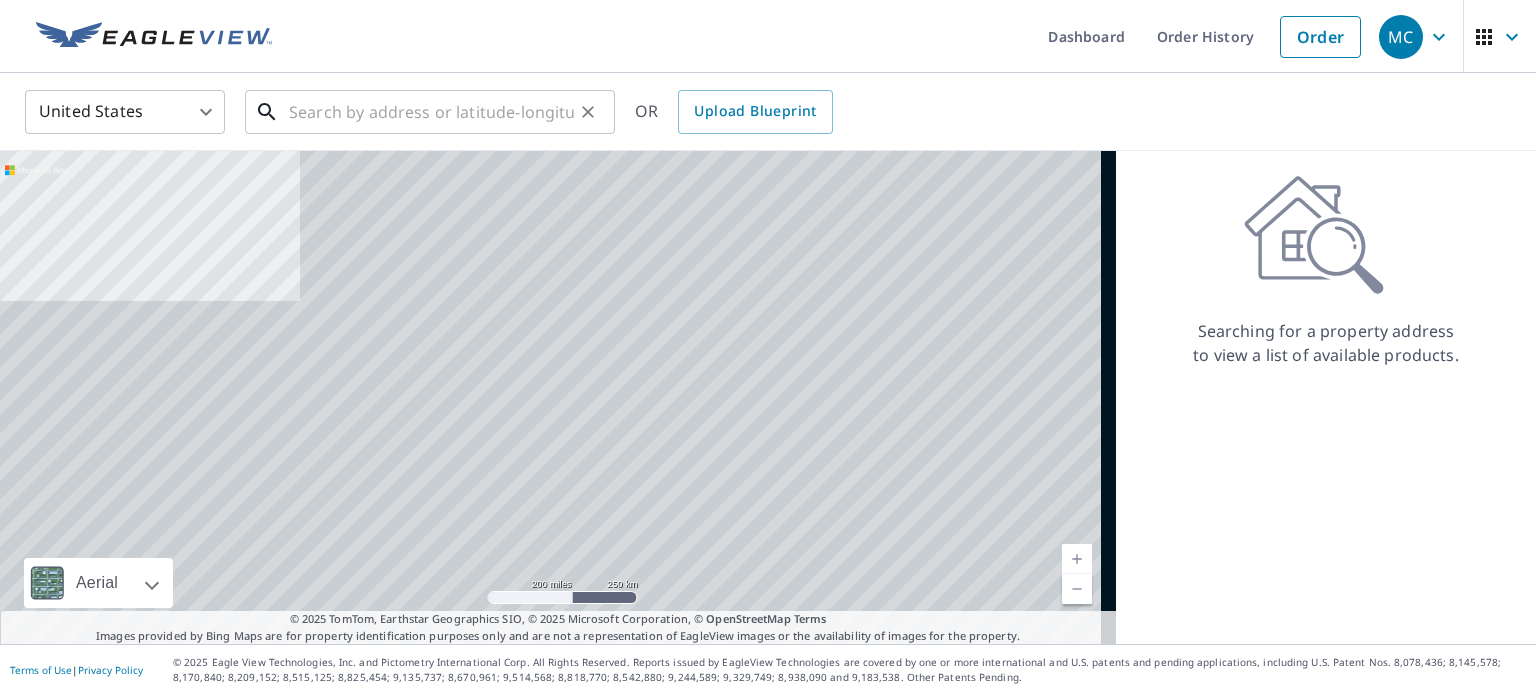 click at bounding box center (431, 112) 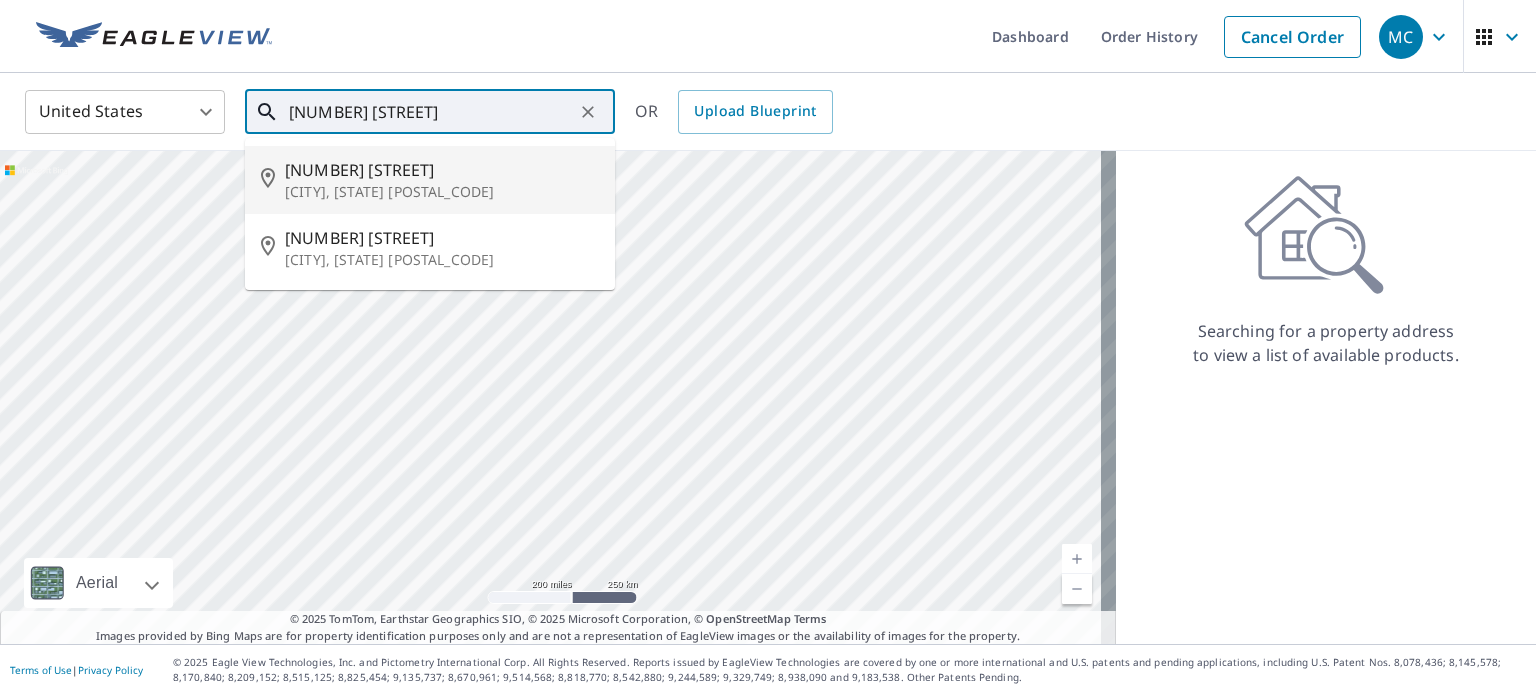 click on "[NUMBER] [STREET]" at bounding box center [442, 170] 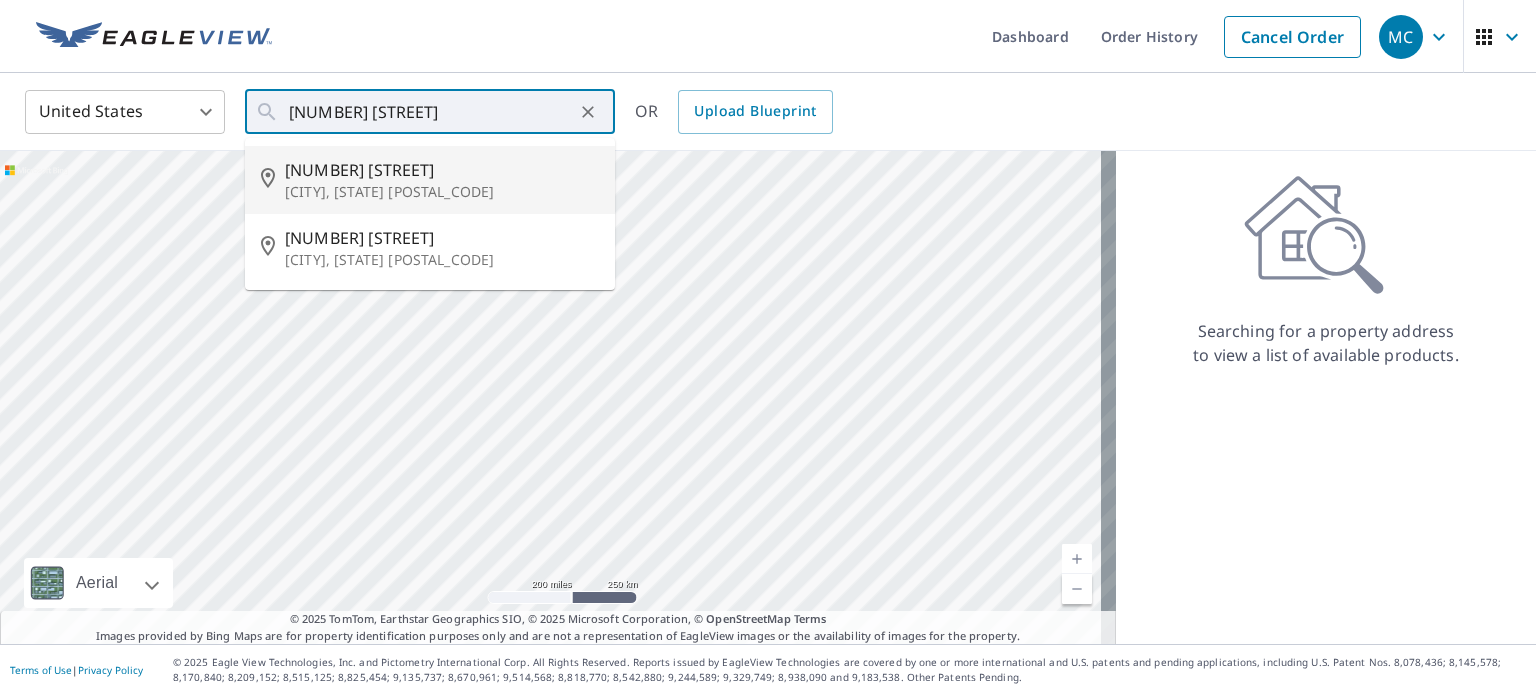 type on "[NUMBER] [STREET] [CITY], [STATE] [POSTAL_CODE]" 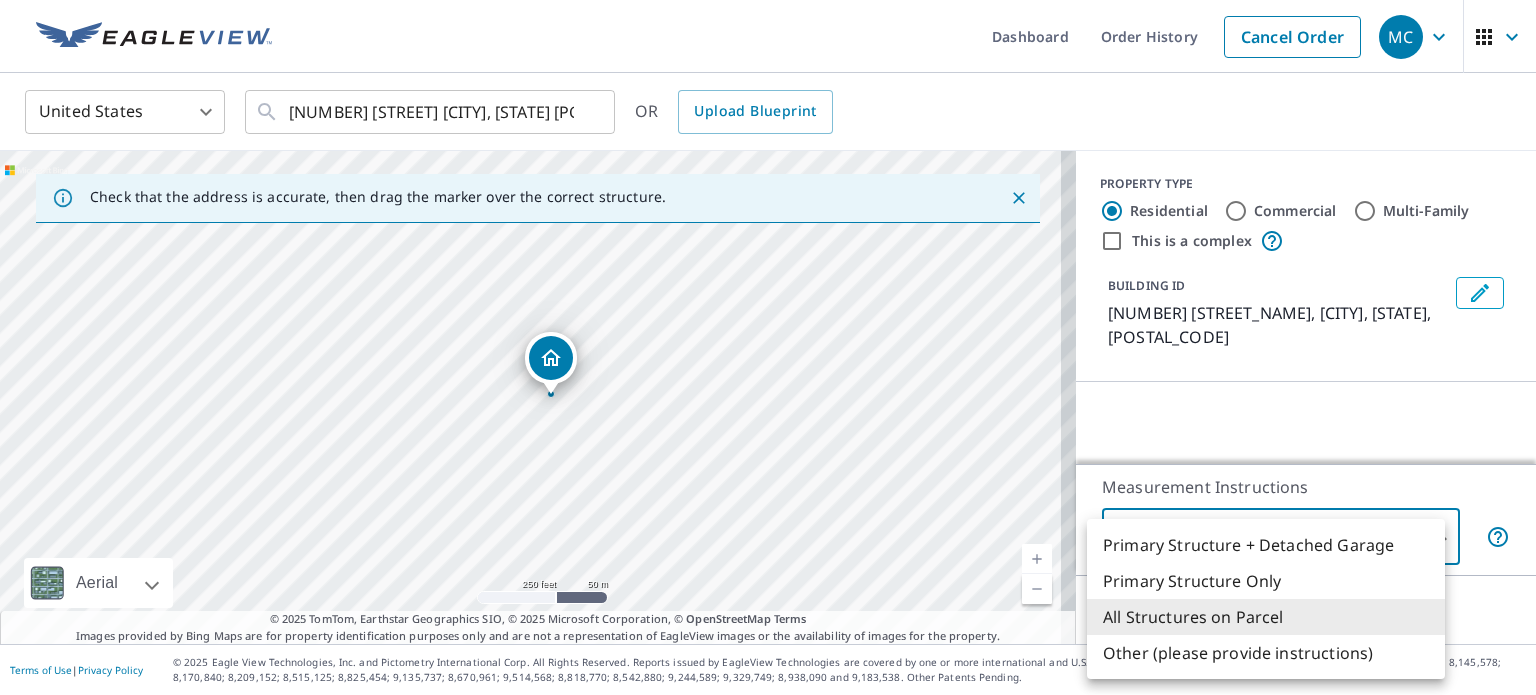 click on "MC MC
Dashboard Order History Cancel Order MC United States US ​ [NUMBER] [STREET] [CITY], [STATE] [POSTAL_CODE] ​ OR Upload Blueprint Check that the address is accurate, then drag the marker over the correct structure. [NUMBER] [STREET] [CITY], [STATE] [POSTAL_CODE] Aerial Road A standard road map Aerial A detailed look from above Labels Labels 250 feet 50 m © 2025 TomTom, © Vexcel Imaging, © 2025 Microsoft Corporation,  © OpenStreetMap Terms © 2025 TomTom, Earthstar Geographics SIO, © 2025 Microsoft Corporation, ©   OpenStreetMap   Terms Images provided by Bing Maps are for property identification purposes only and are not a representation of EagleView images or the availability of images for the property. PROPERTY TYPE Residential Commercial Multi-Family This is a complex BUILDING ID [NUMBER] [STREET], [CITY], [STATE], [POSTAL_CODE] Loading… Measurement Instructions All Structures on Parcel 3 ​ Next Terms of Use  |  Privacy Policy
Primary Structure Only" at bounding box center [768, 347] 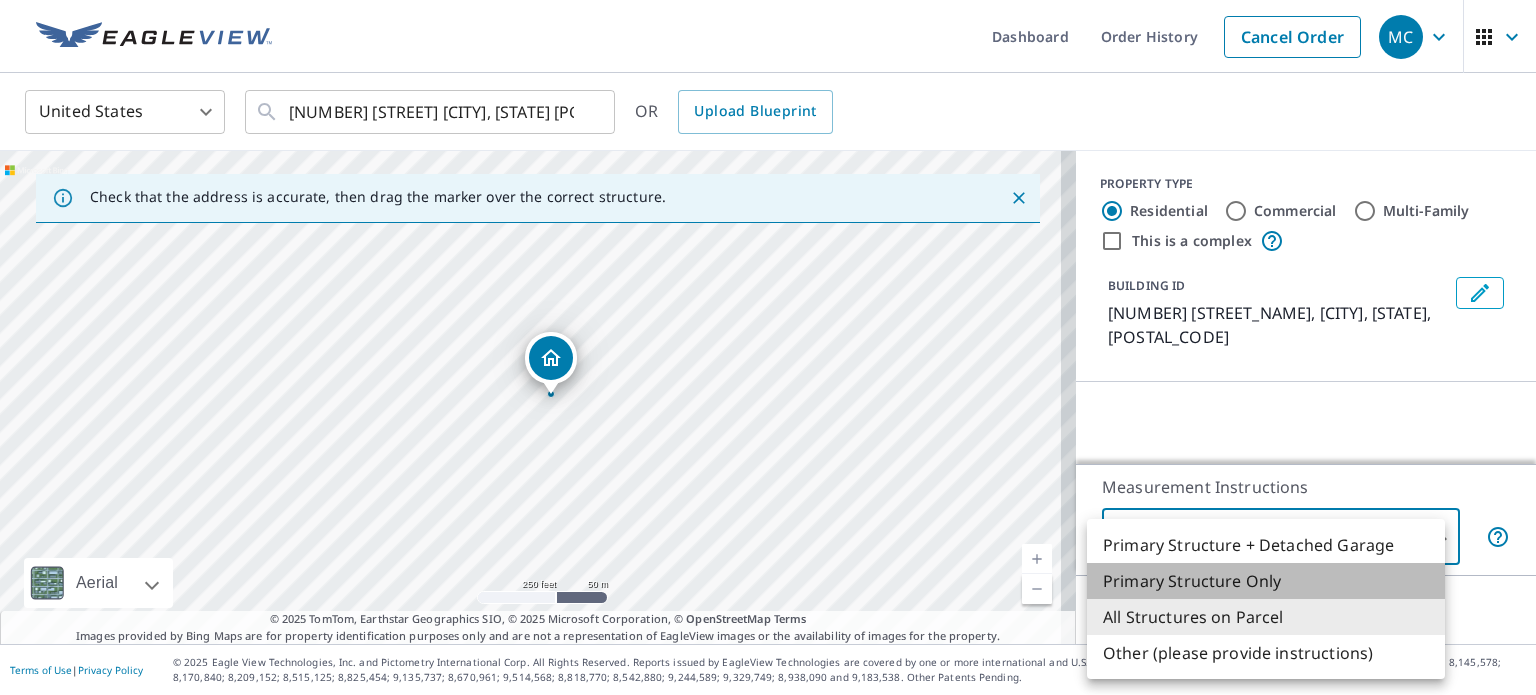 click on "Primary Structure Only" at bounding box center [1266, 581] 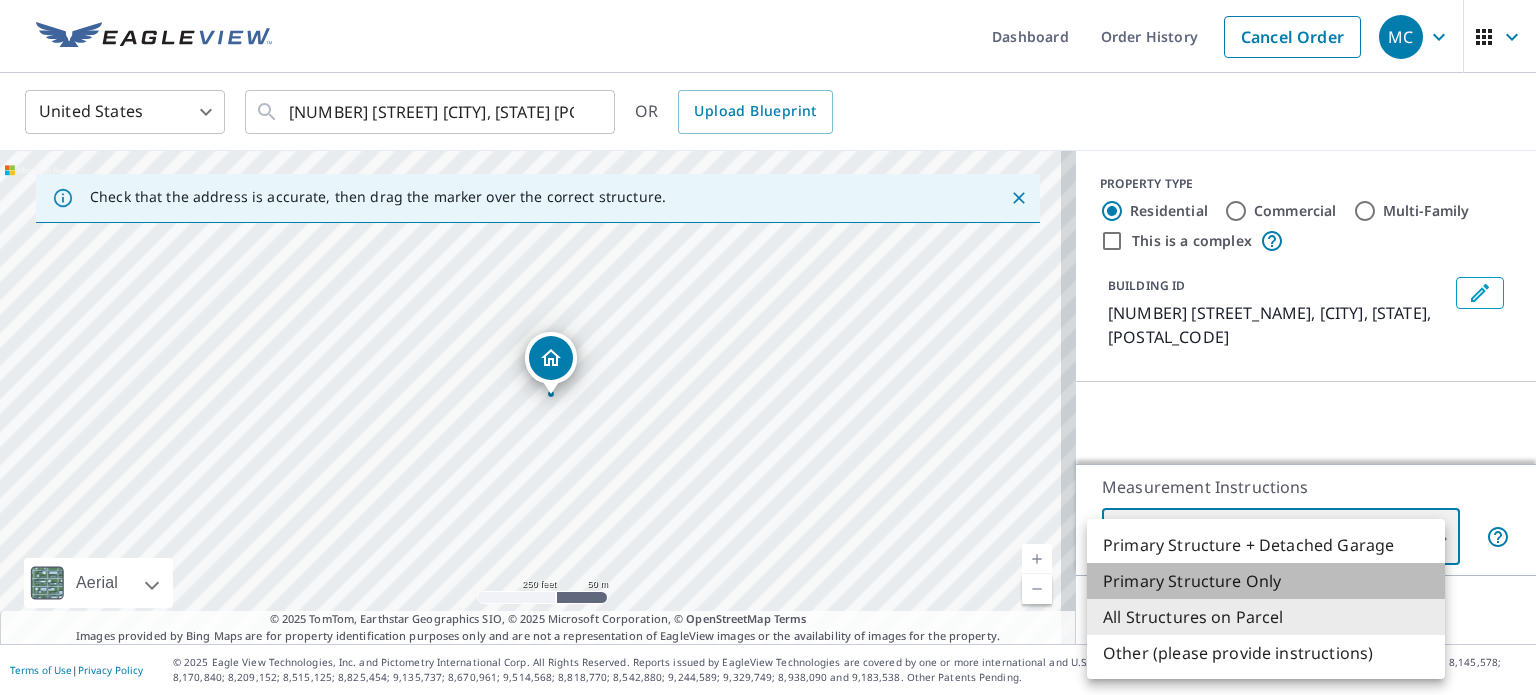 type on "2" 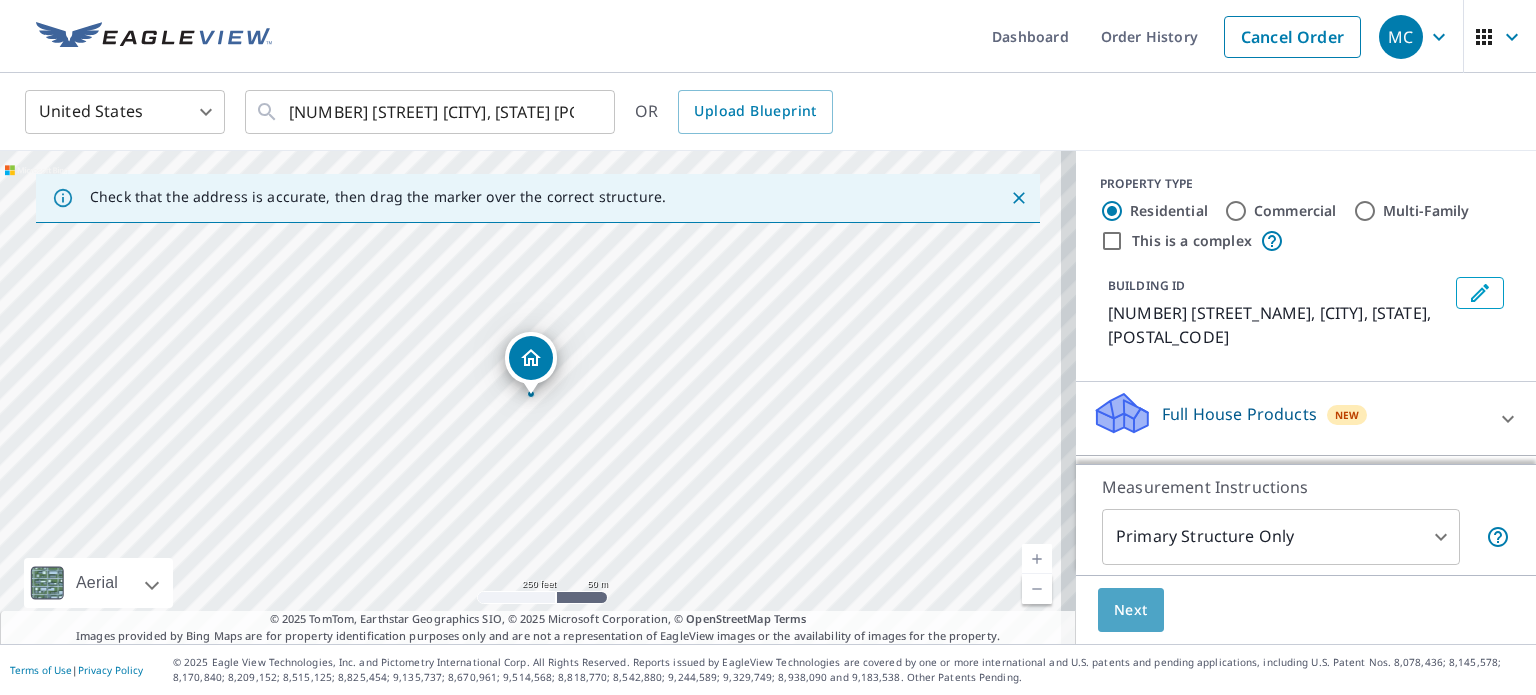 click on "Next" at bounding box center (1131, 610) 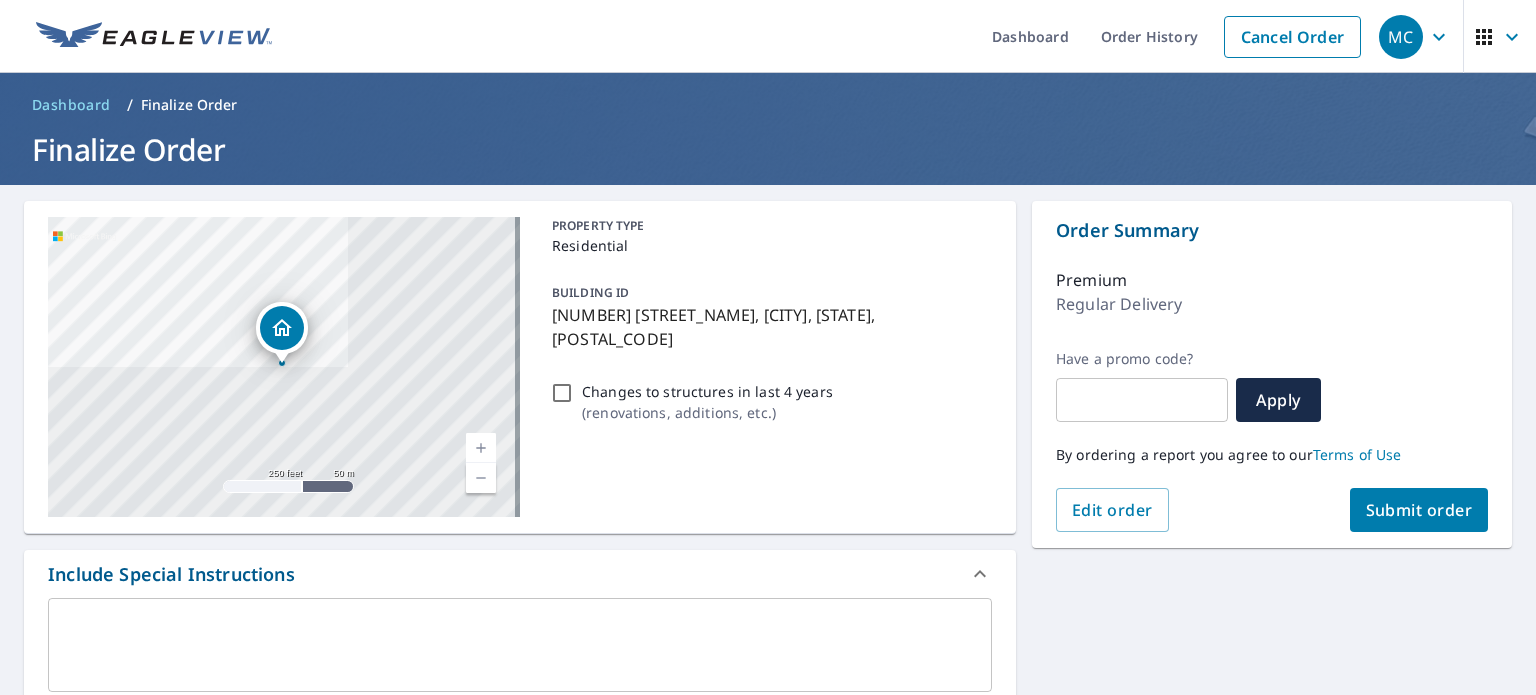click on "Changes to structures in last 4 years ( renovations, additions, etc. )" at bounding box center [562, 393] 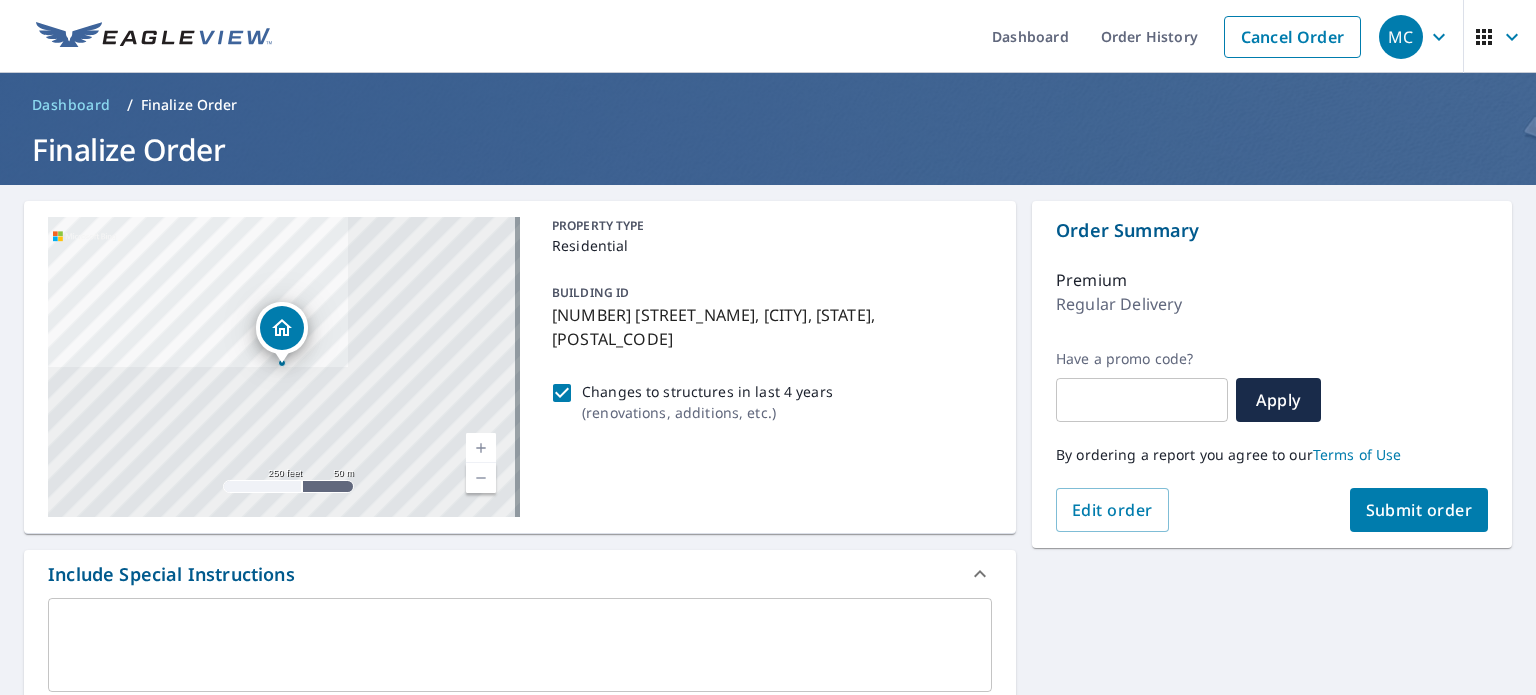 click on "Submit order" at bounding box center (1419, 510) 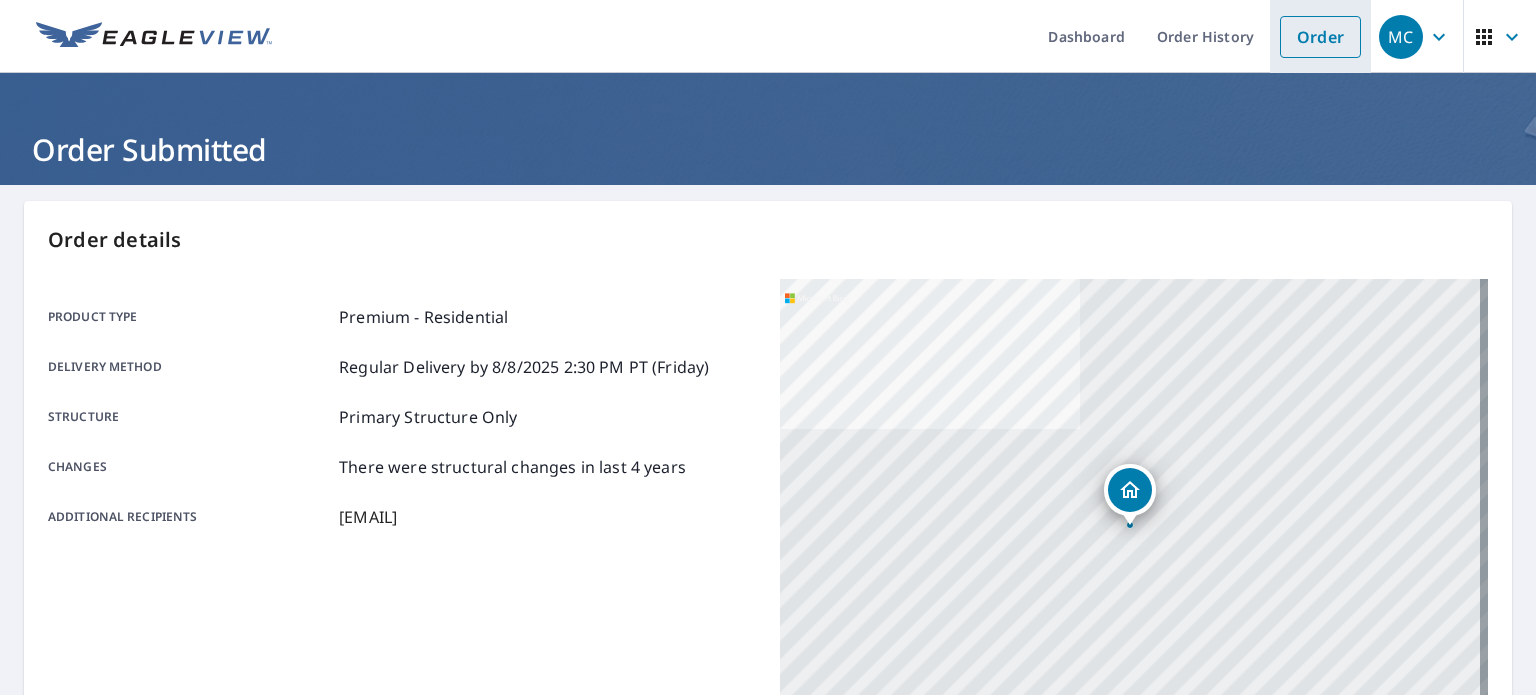 click on "Order" at bounding box center (1320, 37) 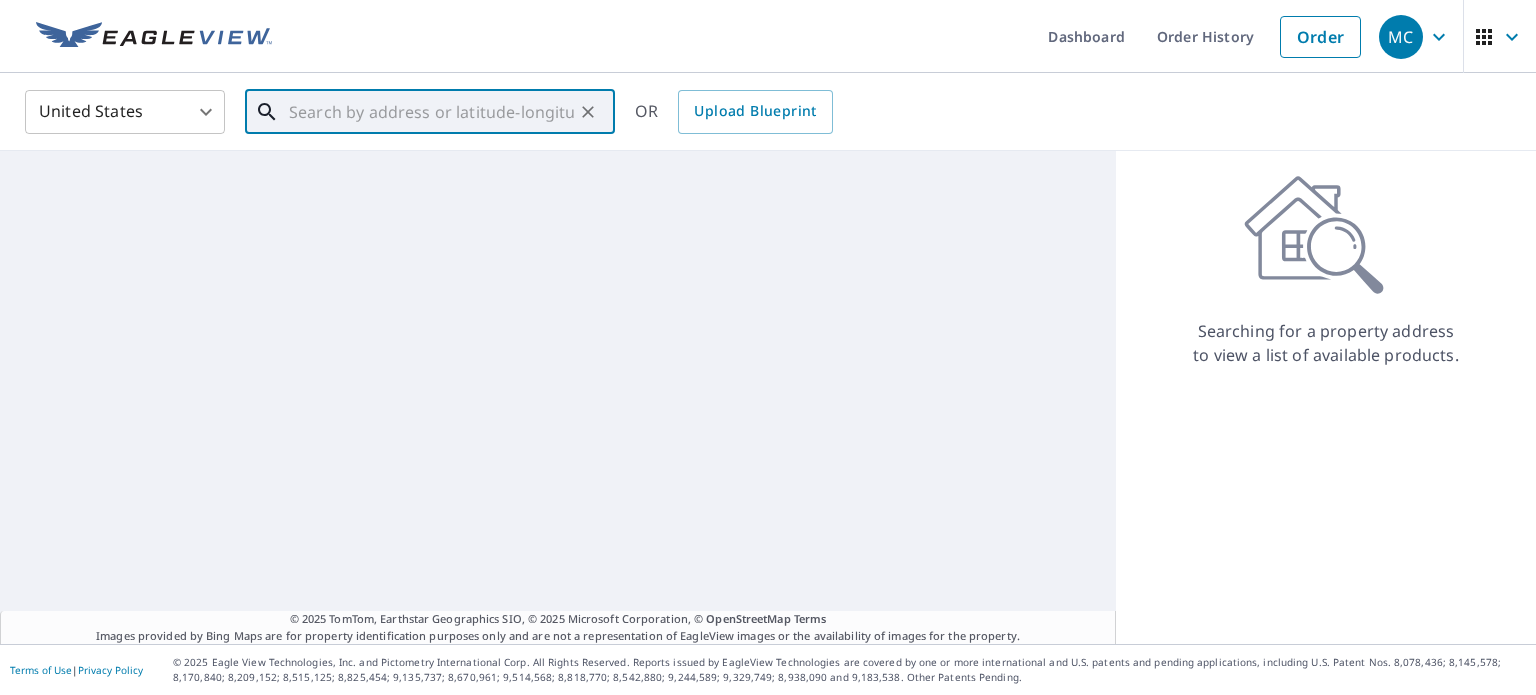 click at bounding box center [431, 112] 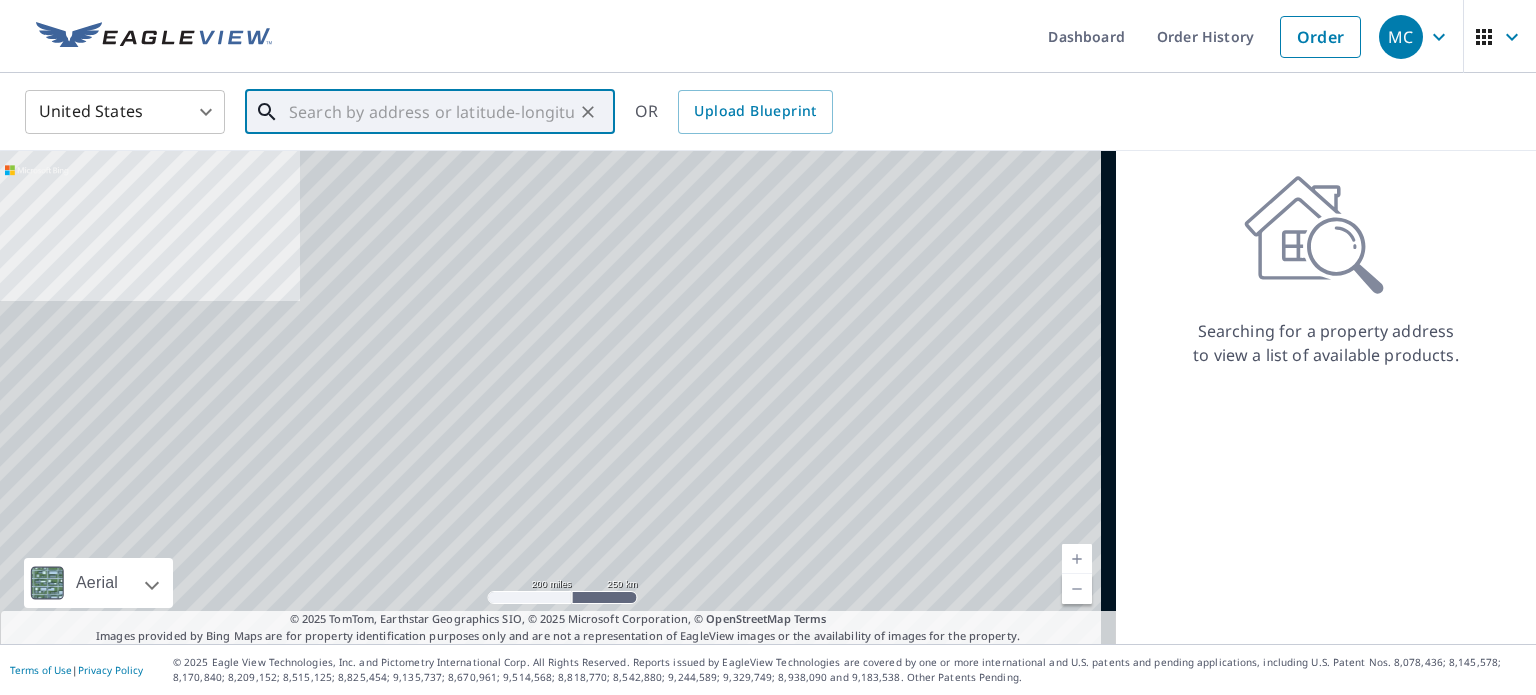 paste on "[NUMBER] [STREET_NAME] [CITY], [STATE] [POSTAL_CODE]" 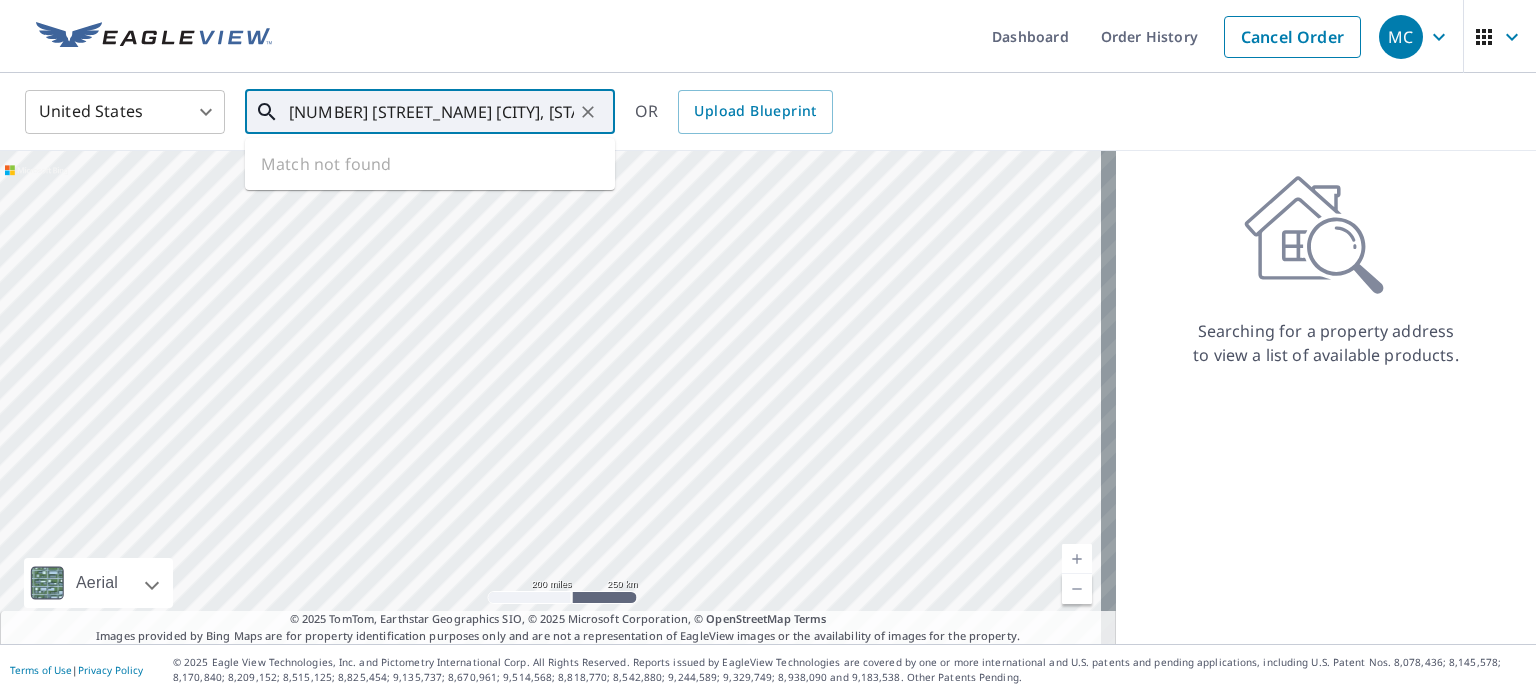 scroll, scrollTop: 0, scrollLeft: 98, axis: horizontal 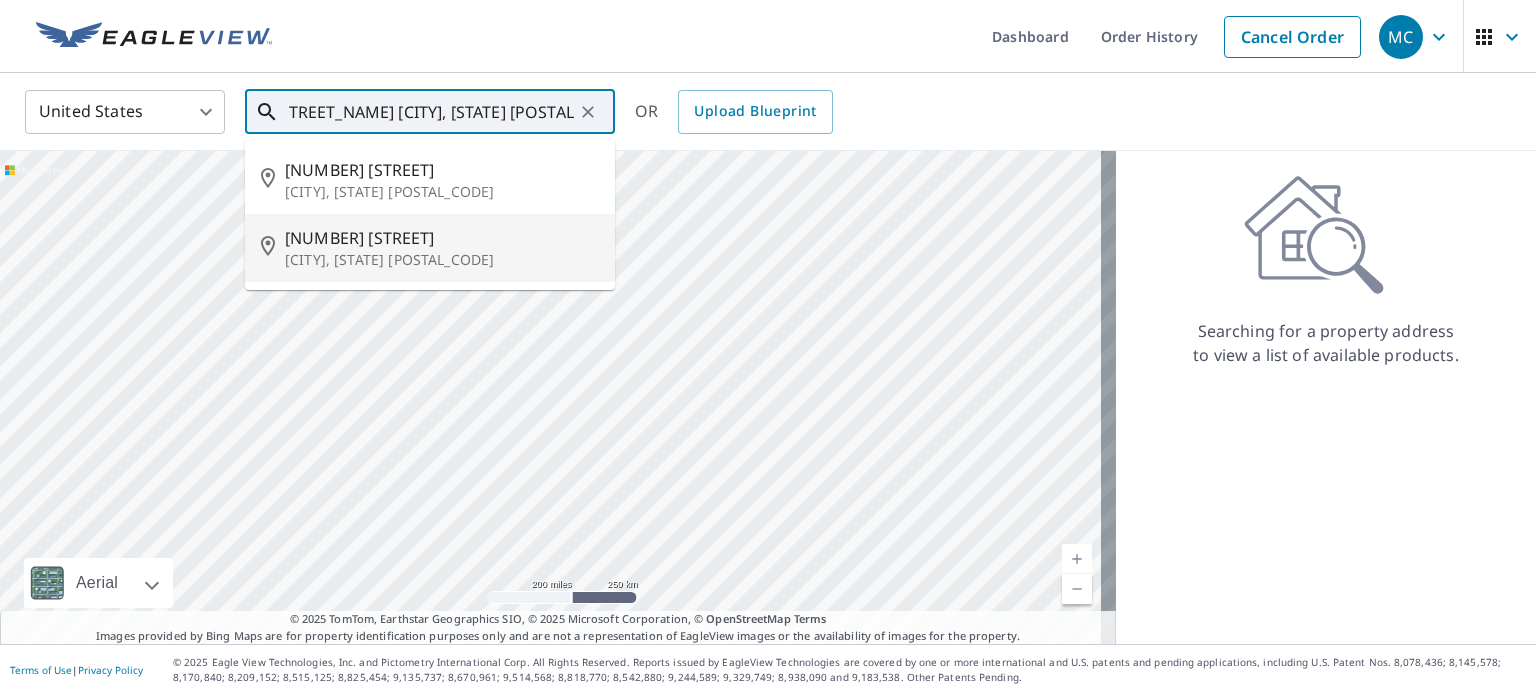 click on "[NUMBER] [STREET]" at bounding box center [442, 238] 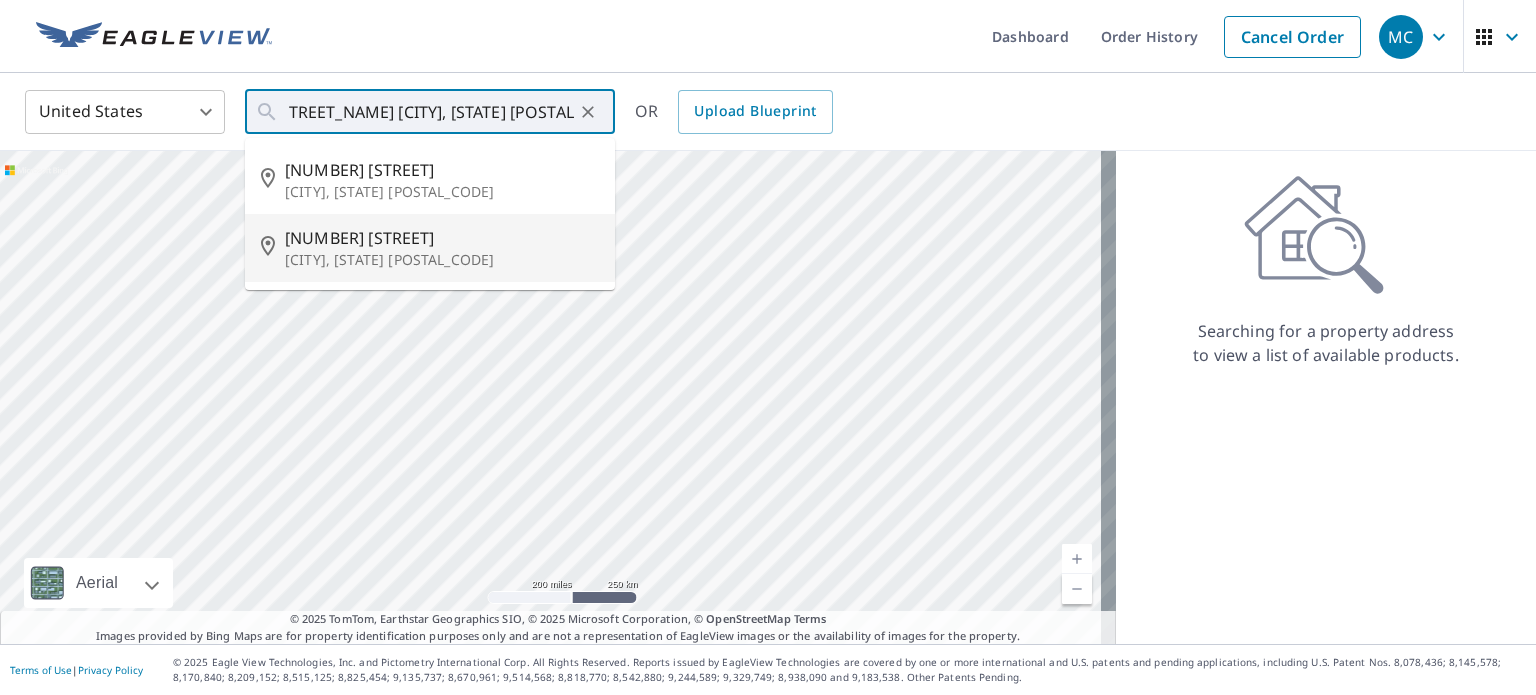 type on "[NUMBER] [STREET] [CITY], [STATE] [POSTAL_CODE]" 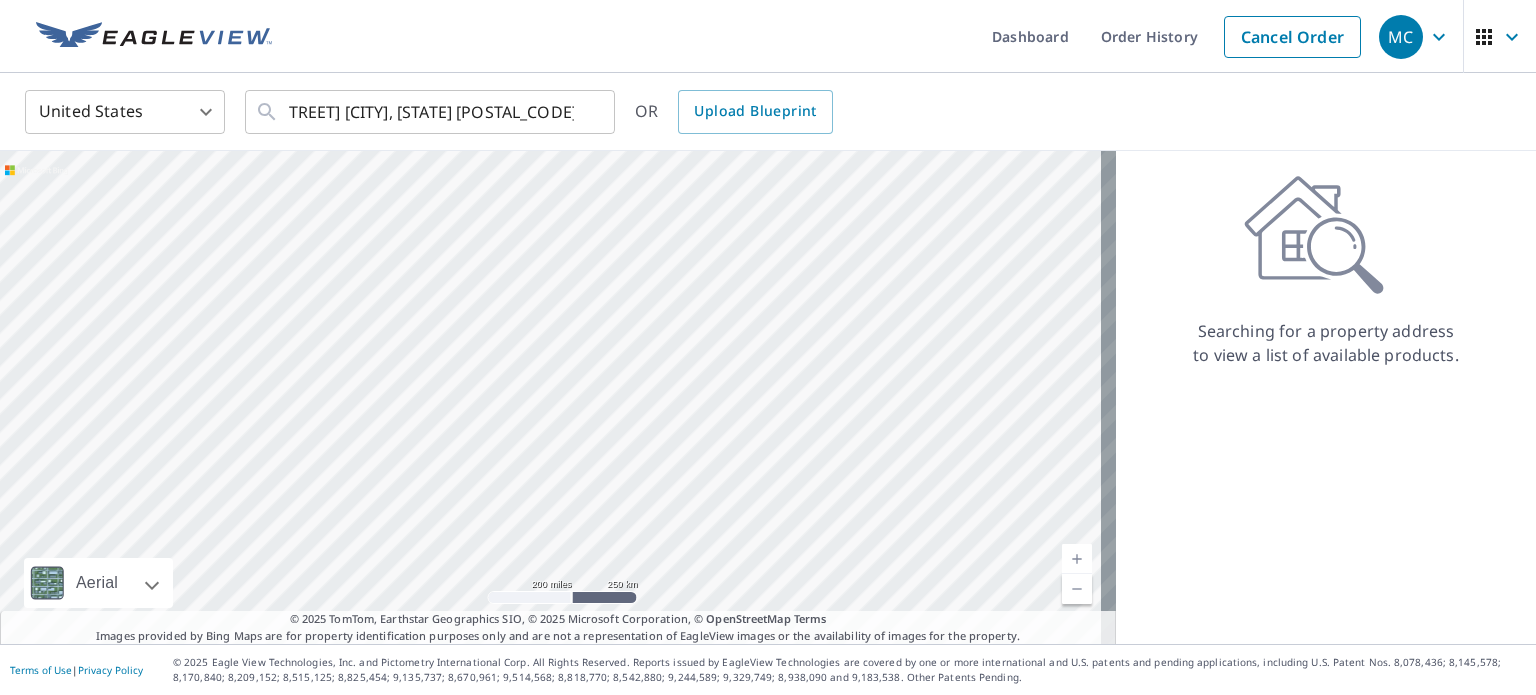 scroll, scrollTop: 0, scrollLeft: 0, axis: both 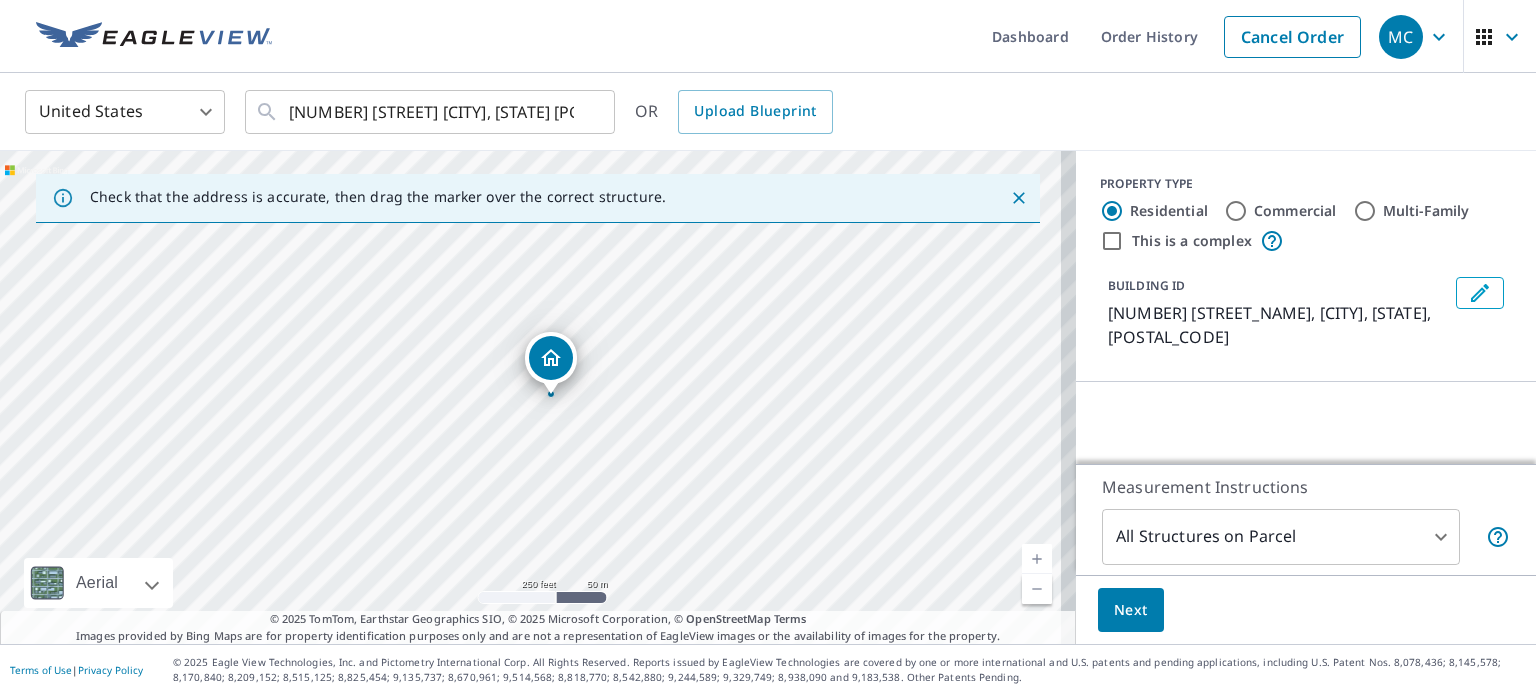 click on "MC MC
Dashboard Order History Cancel Order MC United States US ​ [NUMBER] [STREET] [CITY], [STATE] [POSTAL_CODE] ​ OR Upload Blueprint Check that the address is accurate, then drag the marker over the correct structure. [NUMBER] [STREET] [CITY], [STATE] [POSTAL_CODE] Aerial Road A standard road map Aerial A detailed look from above Labels Labels 250 feet 50 m © 2025 TomTom, © Vexcel Imaging, © 2025 Microsoft Corporation,  © OpenStreetMap Terms © 2025 TomTom, Earthstar Geographics SIO, © 2025 Microsoft Corporation, ©   OpenStreetMap   Terms Images provided by Bing Maps are for property identification purposes only and are not a representation of EagleView images or the availability of images for the property. PROPERTY TYPE Residential Commercial Multi-Family This is a complex BUILDING ID [NUMBER] [STREET], [CITY], [STATE], [POSTAL_CODE] Loading… Measurement Instructions All Structures on Parcel 3 ​ Next Terms of Use  |  Privacy Policy" at bounding box center [768, 347] 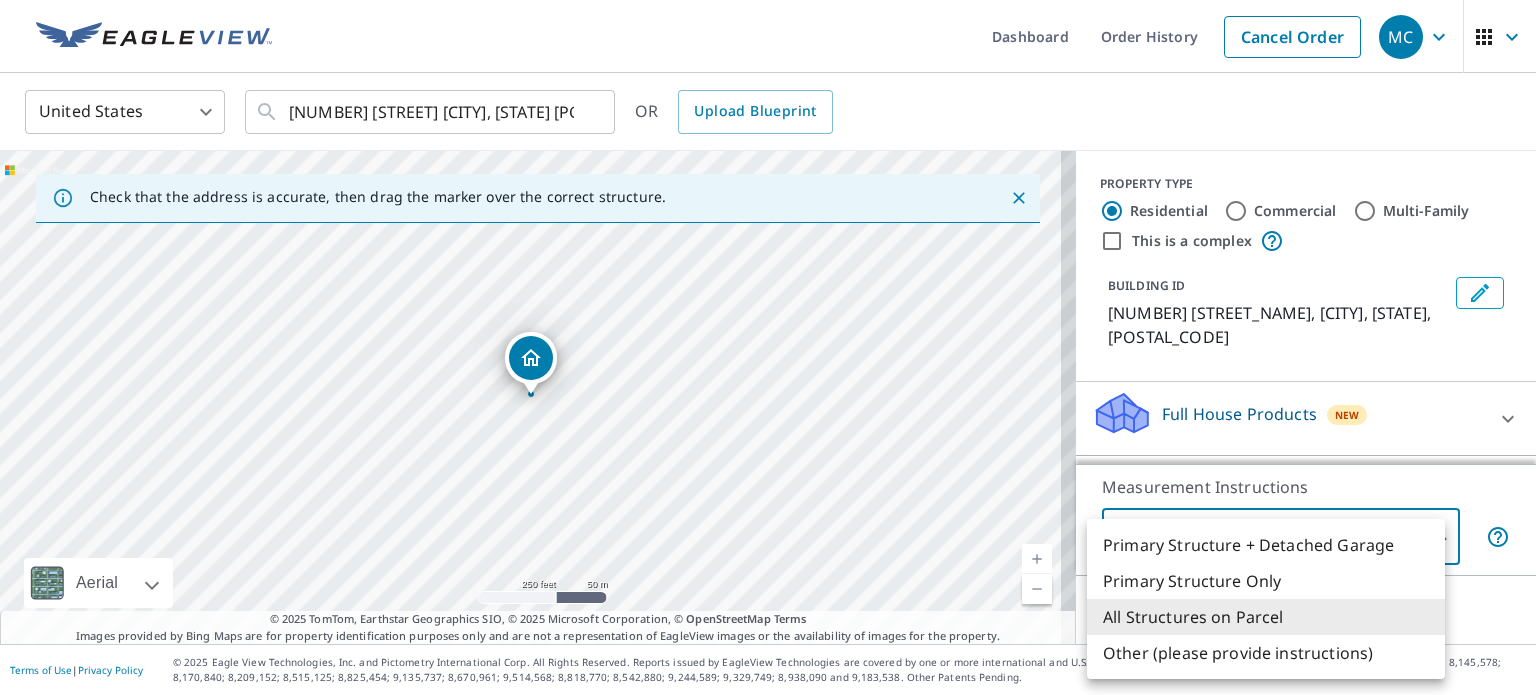 click on "Primary Structure Only" at bounding box center (1266, 581) 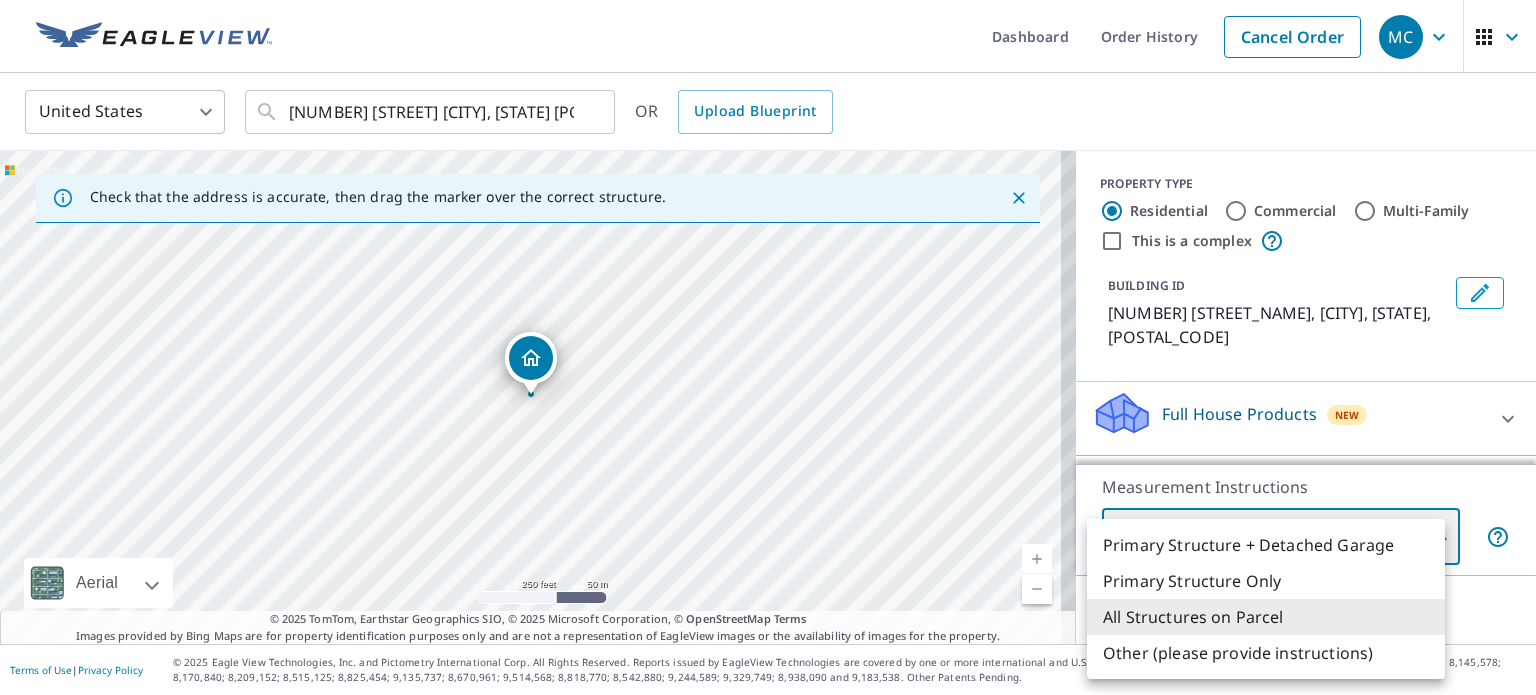 type on "2" 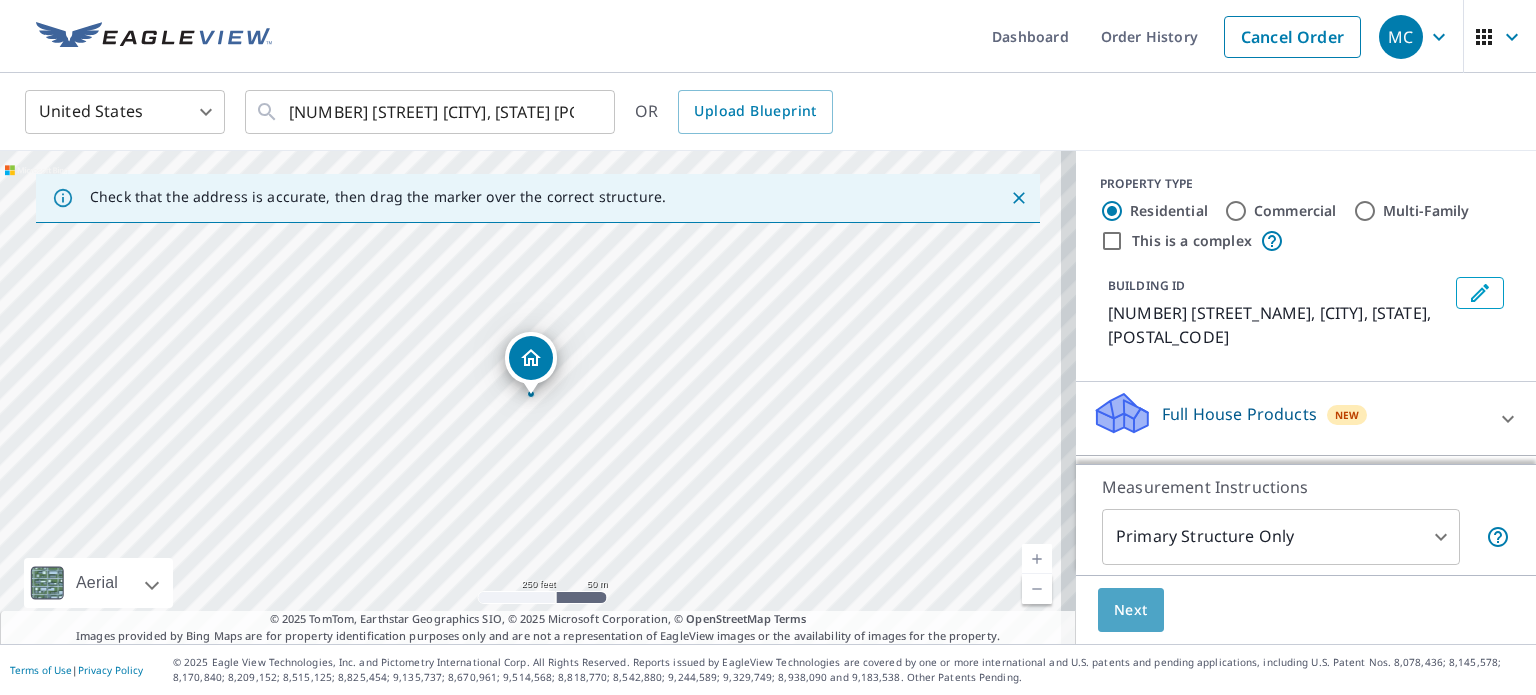 click on "Next" at bounding box center [1131, 610] 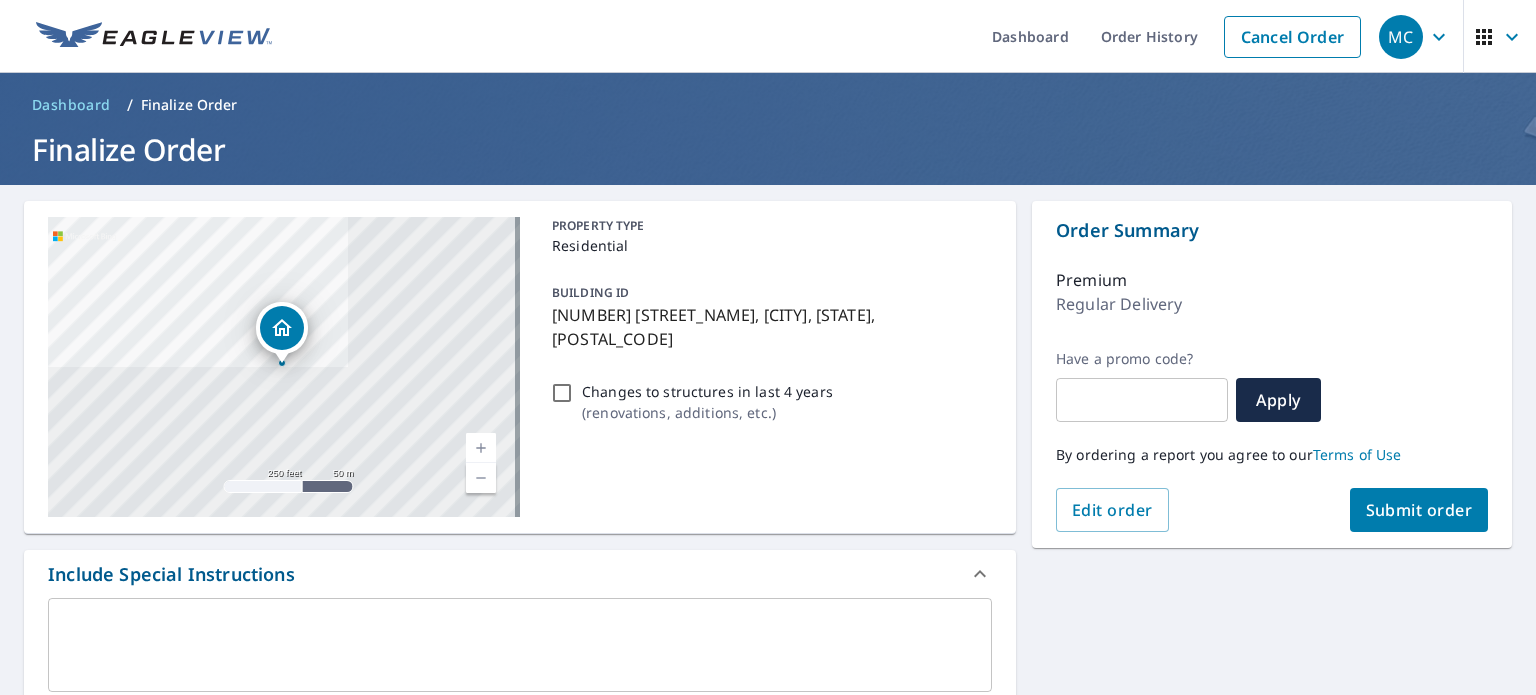 click on "Changes to structures in last 4 years ( renovations, additions, etc. )" at bounding box center [562, 393] 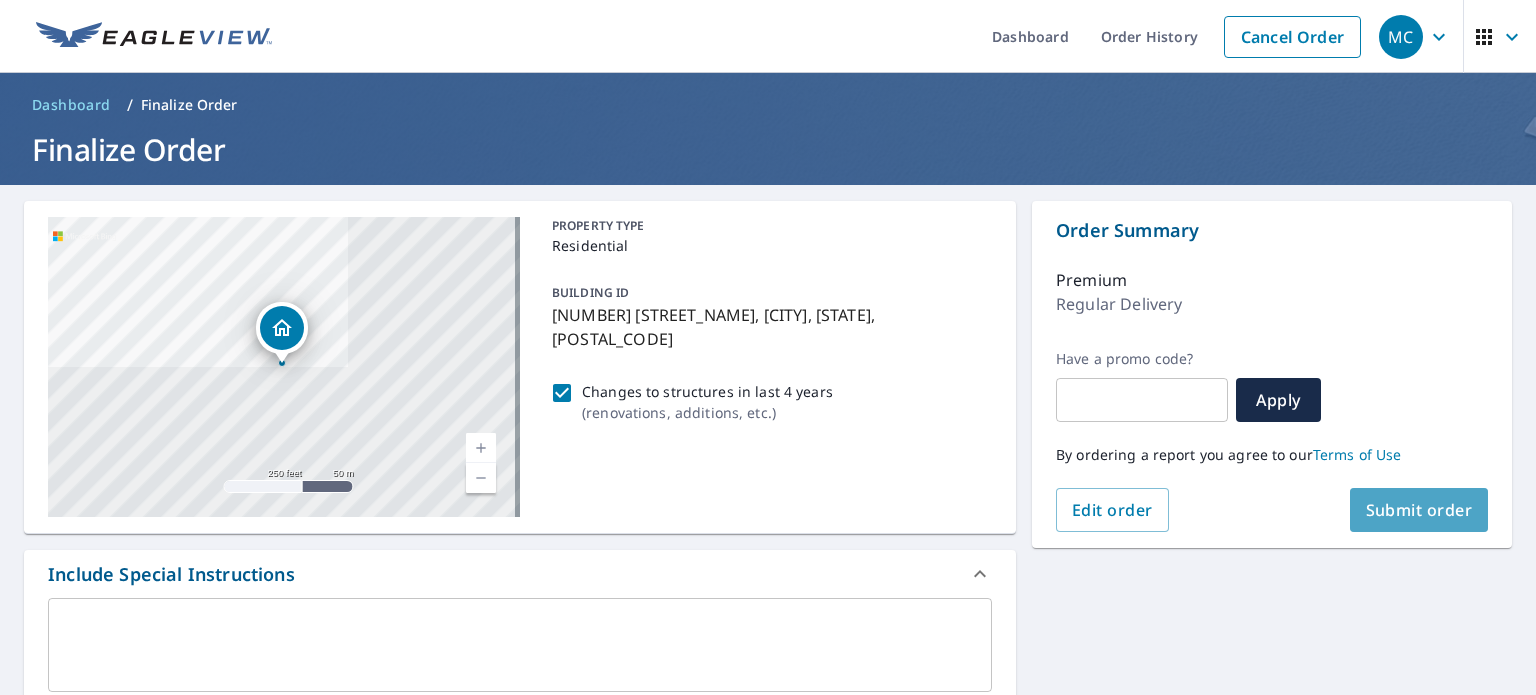 click on "Submit order" at bounding box center [1419, 510] 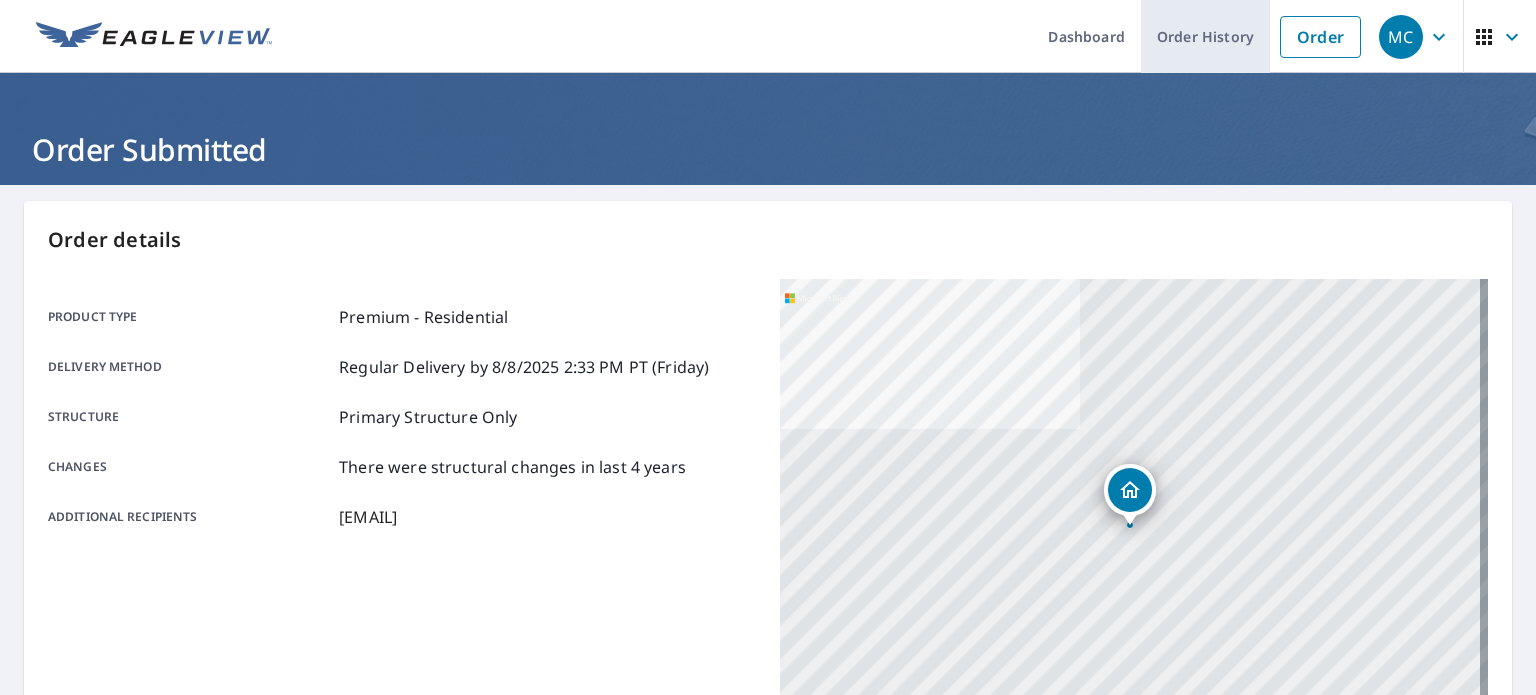 click on "Order" at bounding box center (1320, 37) 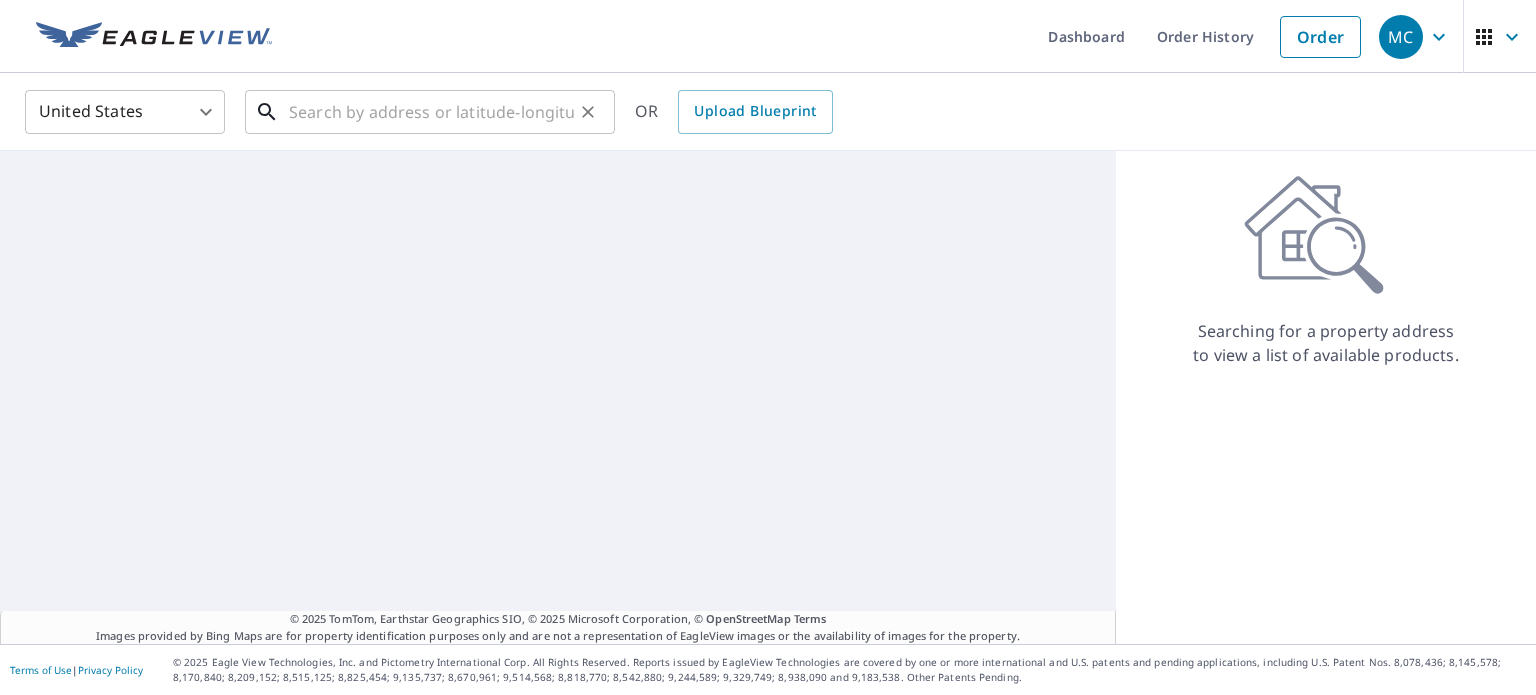 click at bounding box center [431, 112] 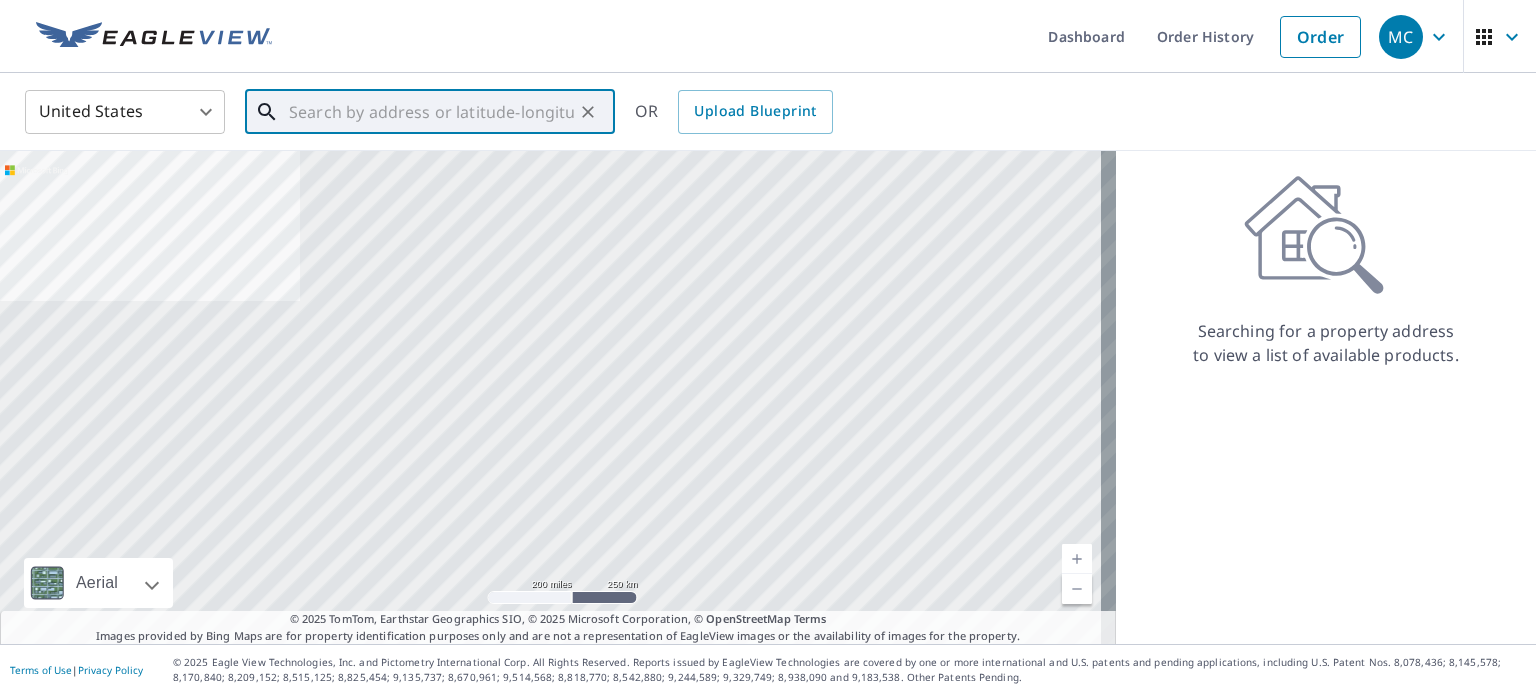 paste on "[NUMBER] [STREET_NAME] [CITY] [STATE] [POSTAL_CODE]" 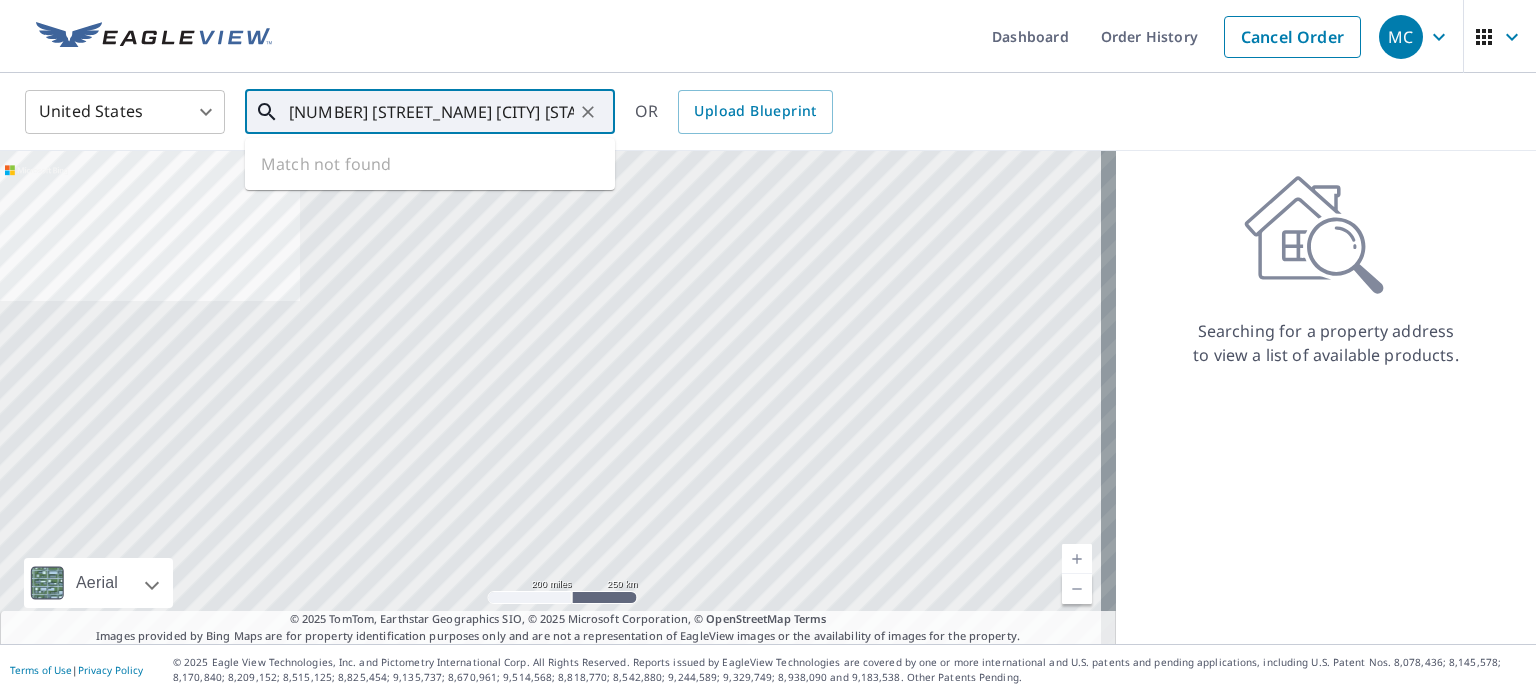 scroll, scrollTop: 0, scrollLeft: 1, axis: horizontal 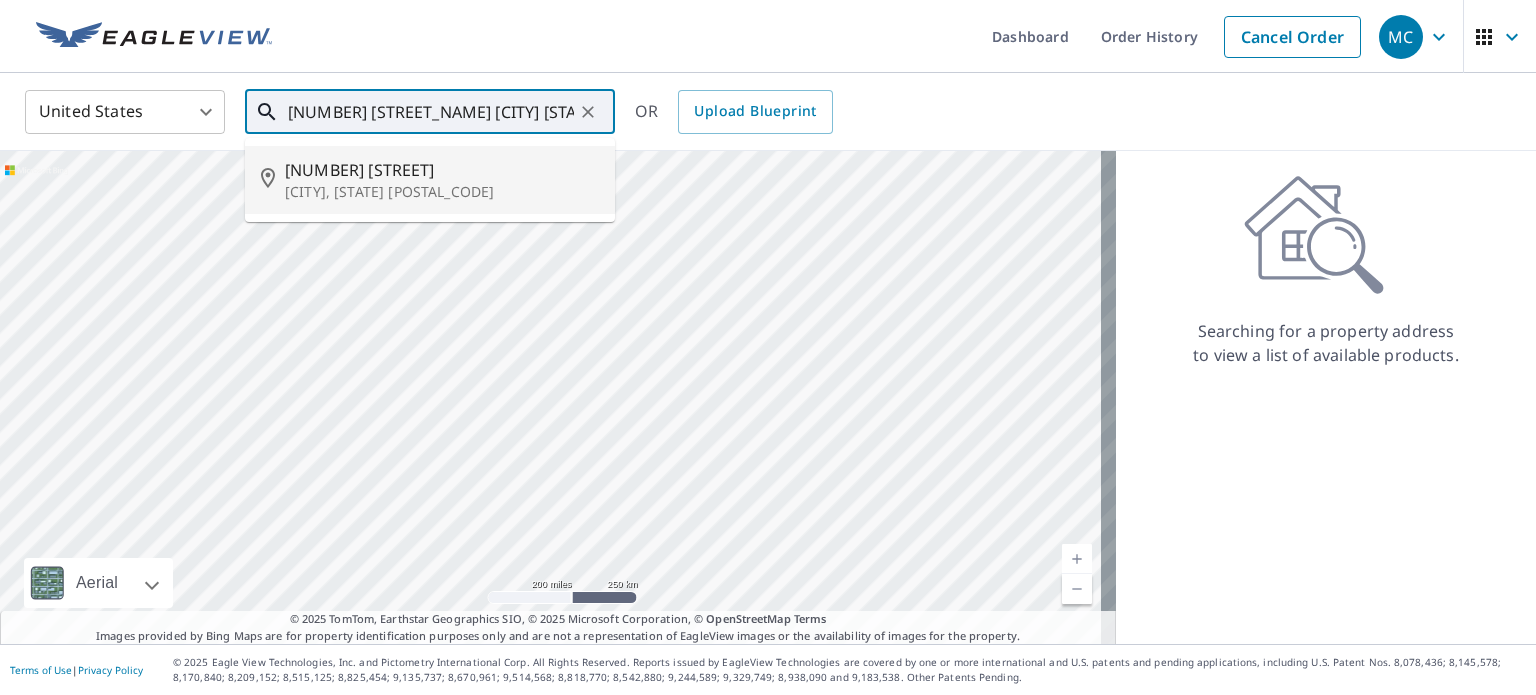click on "[NUMBER] [STREET]" at bounding box center [442, 170] 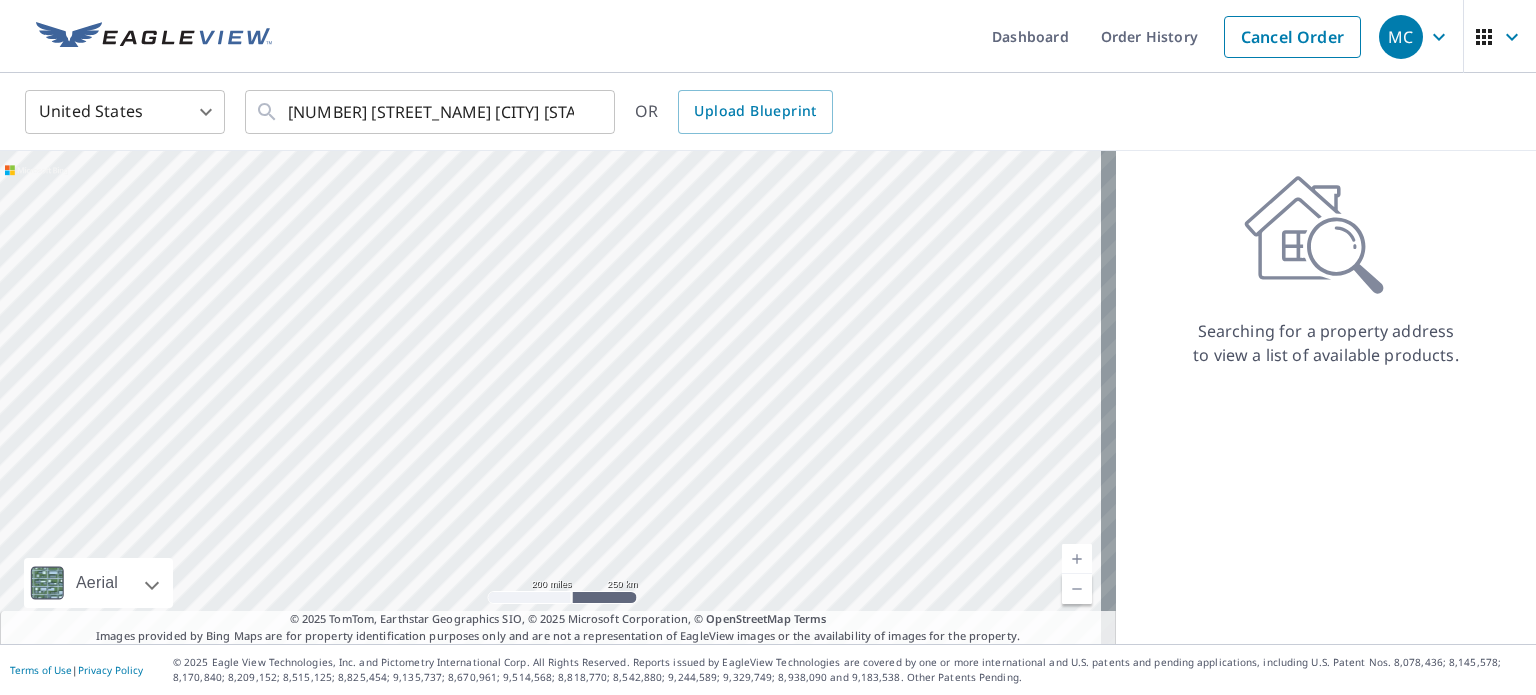scroll, scrollTop: 0, scrollLeft: 0, axis: both 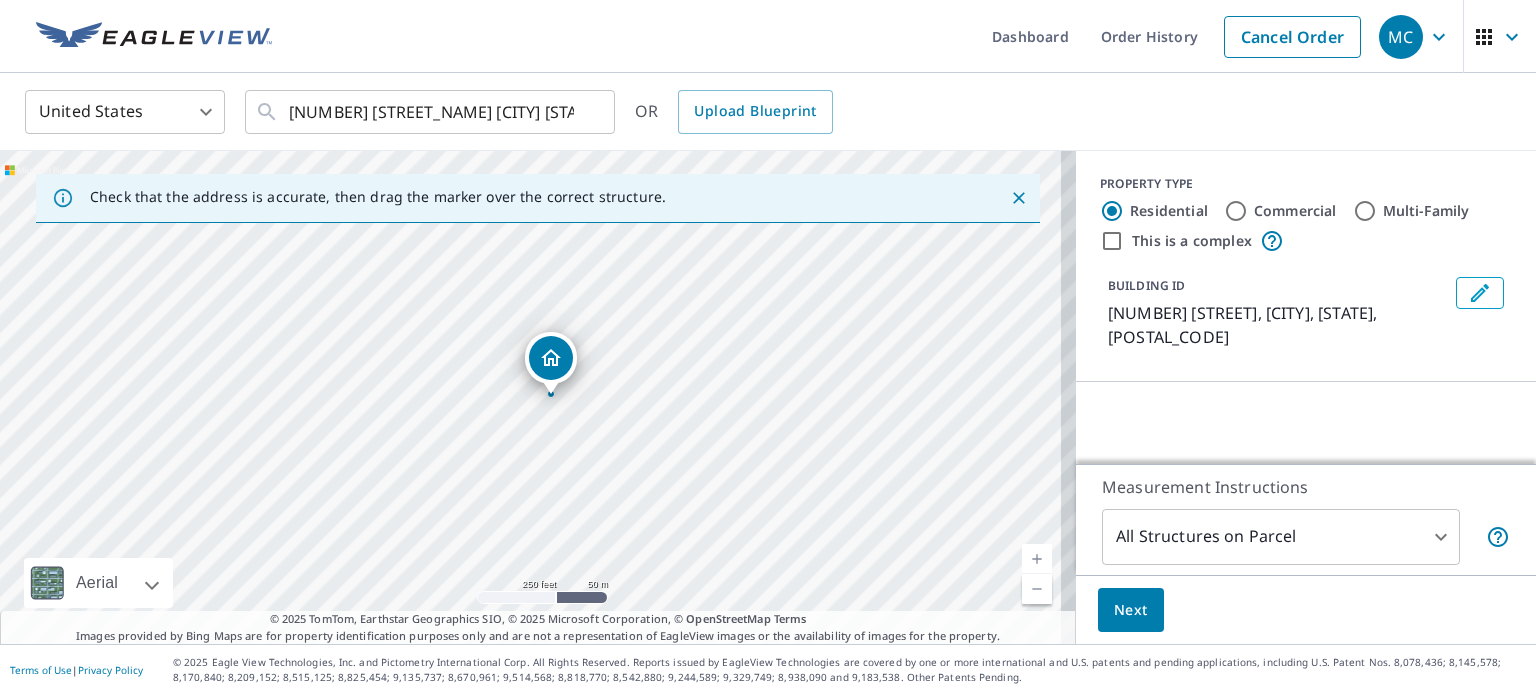 click on "MC MC
Dashboard Order History Cancel Order MC United States US ​ [NUMBER] [STREET] [CITY], [STATE] [POSTAL_CODE] ​ OR Upload Blueprint Check that the address is accurate, then drag the marker over the correct structure. [NUMBER] [STREET] [CITY], [STATE] [POSTAL_CODE] Aerial Road A standard road map Aerial A detailed look from above Labels Labels 250 feet 50 m © 2025 TomTom, © Vexcel Imaging, © 2025 Microsoft Corporation,  © OpenStreetMap Terms © 2025 TomTom, Earthstar Geographics SIO, © 2025 Microsoft Corporation, ©   OpenStreetMap   Terms Images provided by Bing Maps are for property identification purposes only and are not a representation of EagleView images or the availability of images for the property. PROPERTY TYPE Residential Commercial Multi-Family This is a complex BUILDING ID [NUMBER] [STREET], [CITY], [STATE], [POSTAL_CODE] Loading… Measurement Instructions All Structures on Parcel 3 ​ Next Terms of Use  |  Privacy Policy
Primary Structure Only" at bounding box center [768, 347] 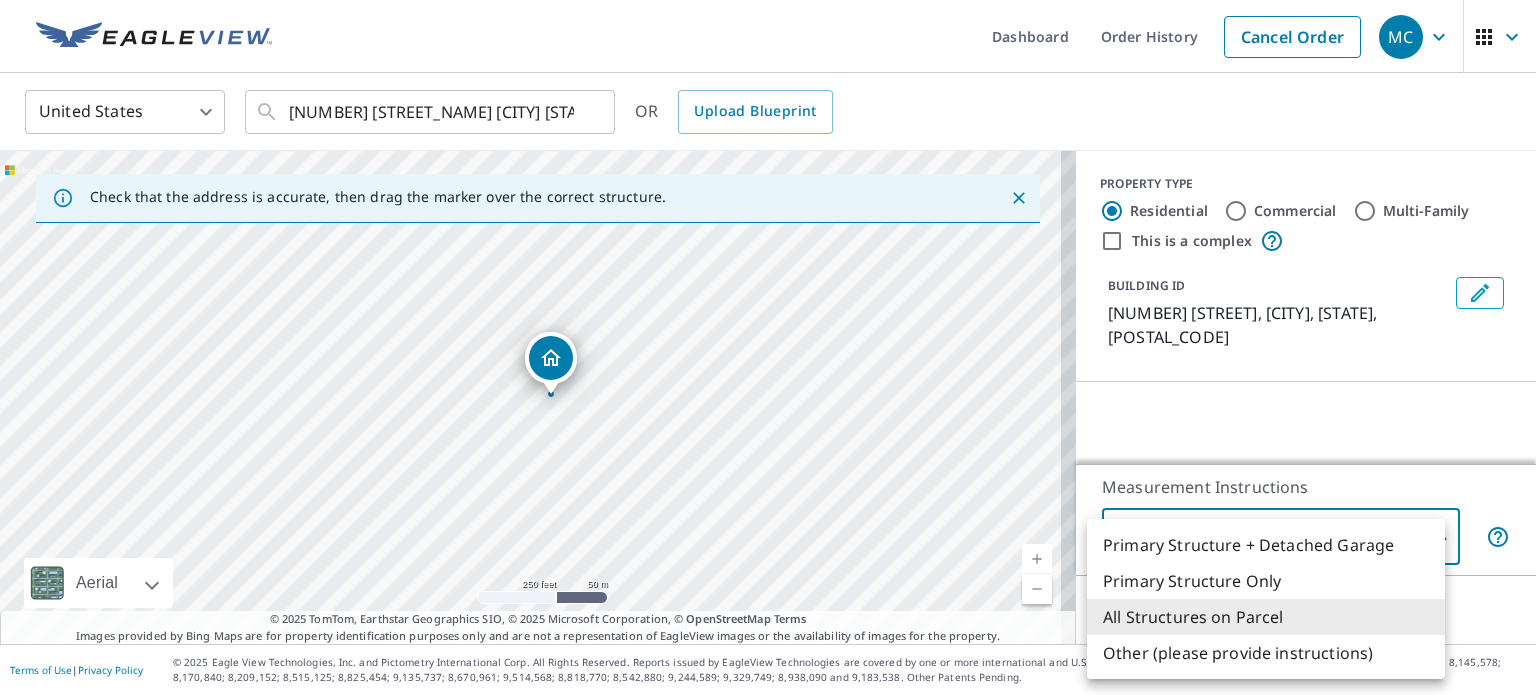 click on "Primary Structure Only" at bounding box center (1266, 581) 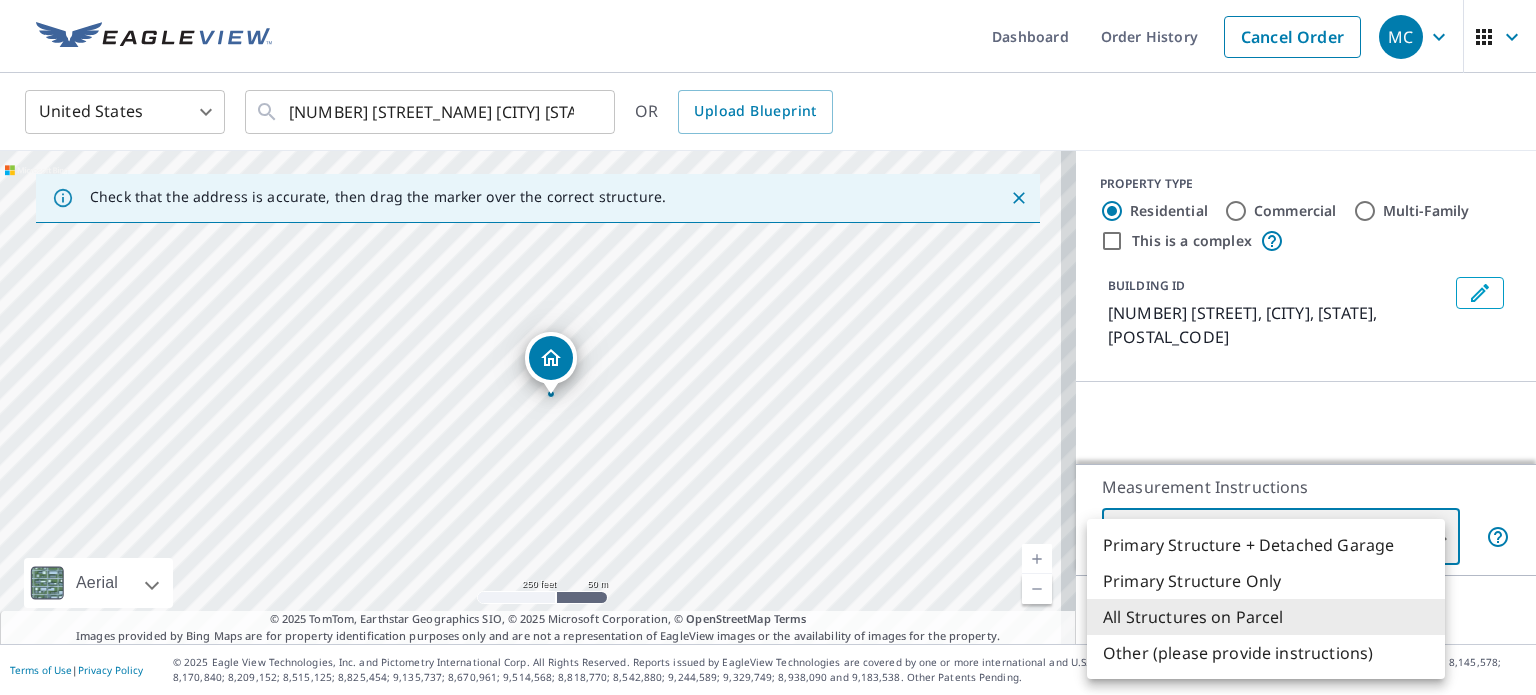 type on "2" 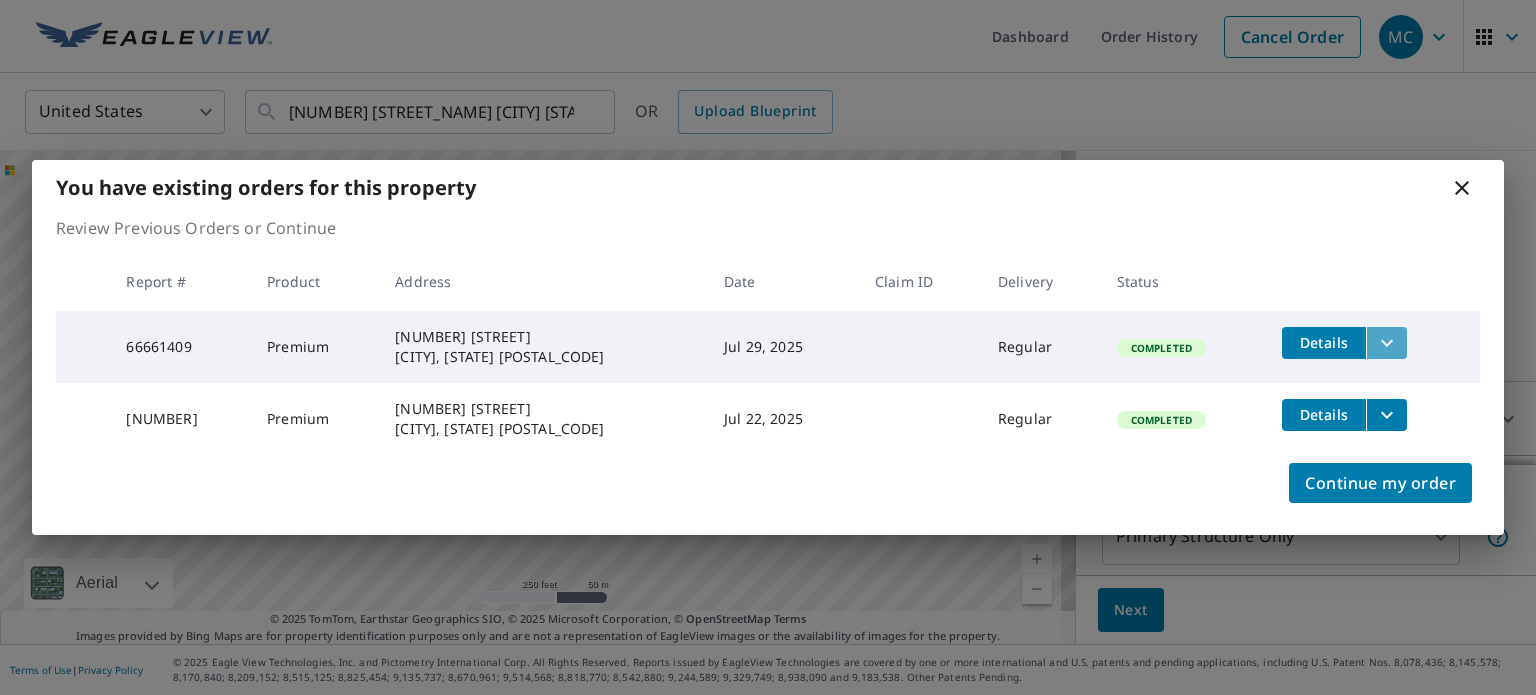 click at bounding box center [1386, 343] 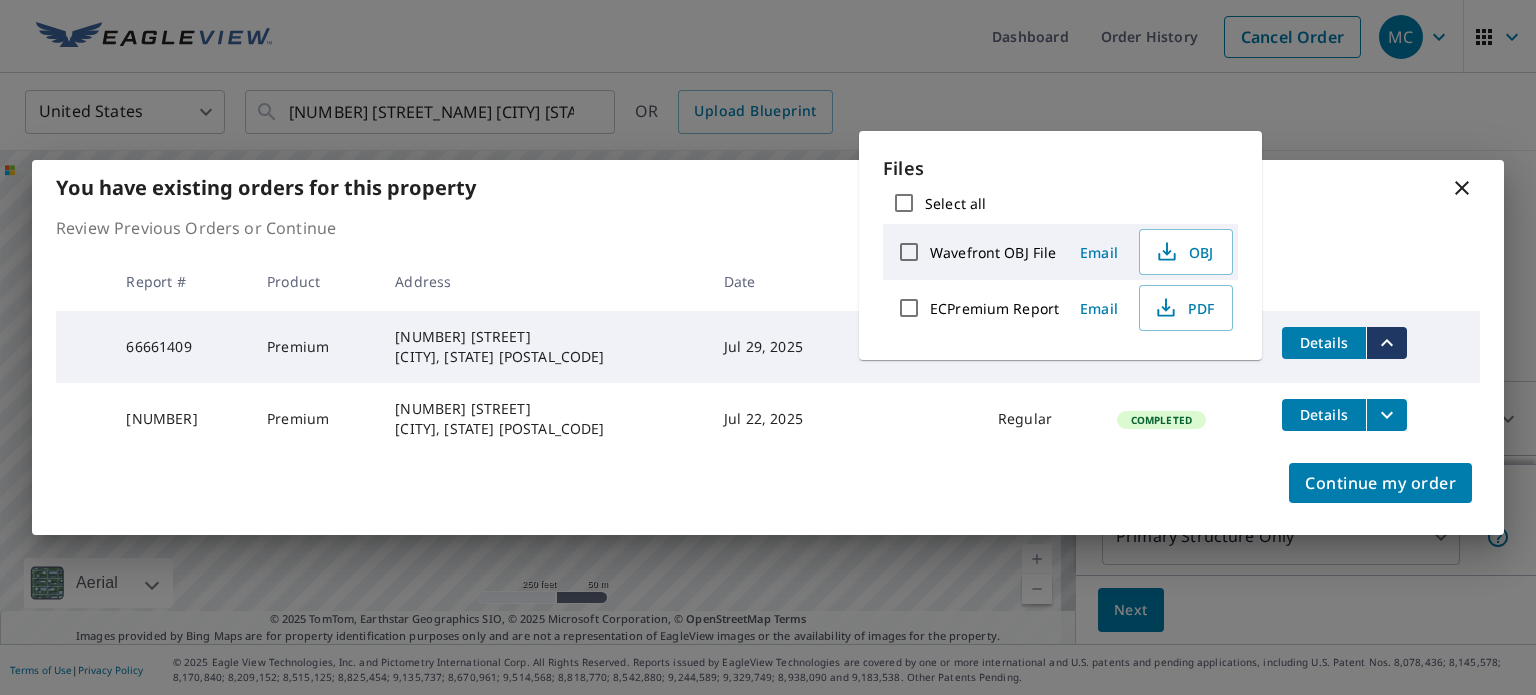 click on "Select all" at bounding box center (904, 203) 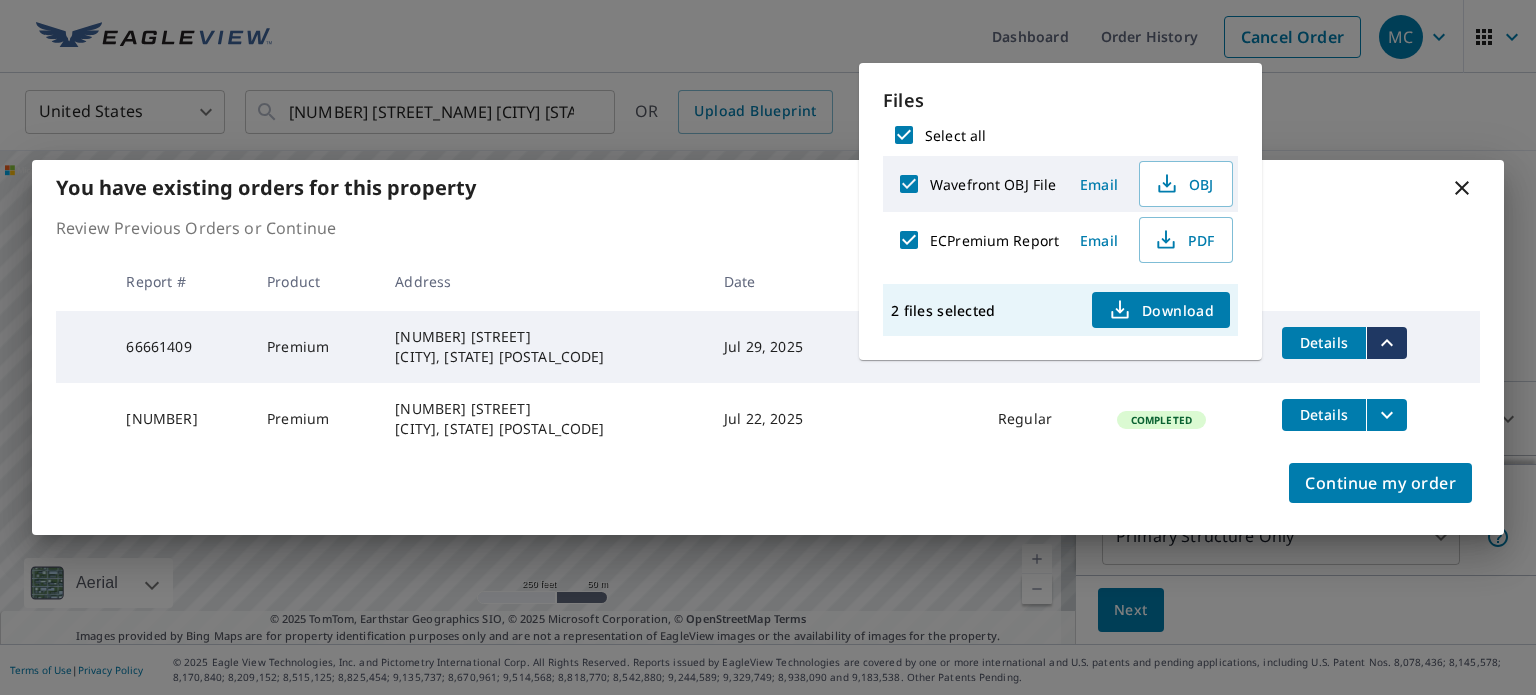 click on "Download" at bounding box center [1161, 310] 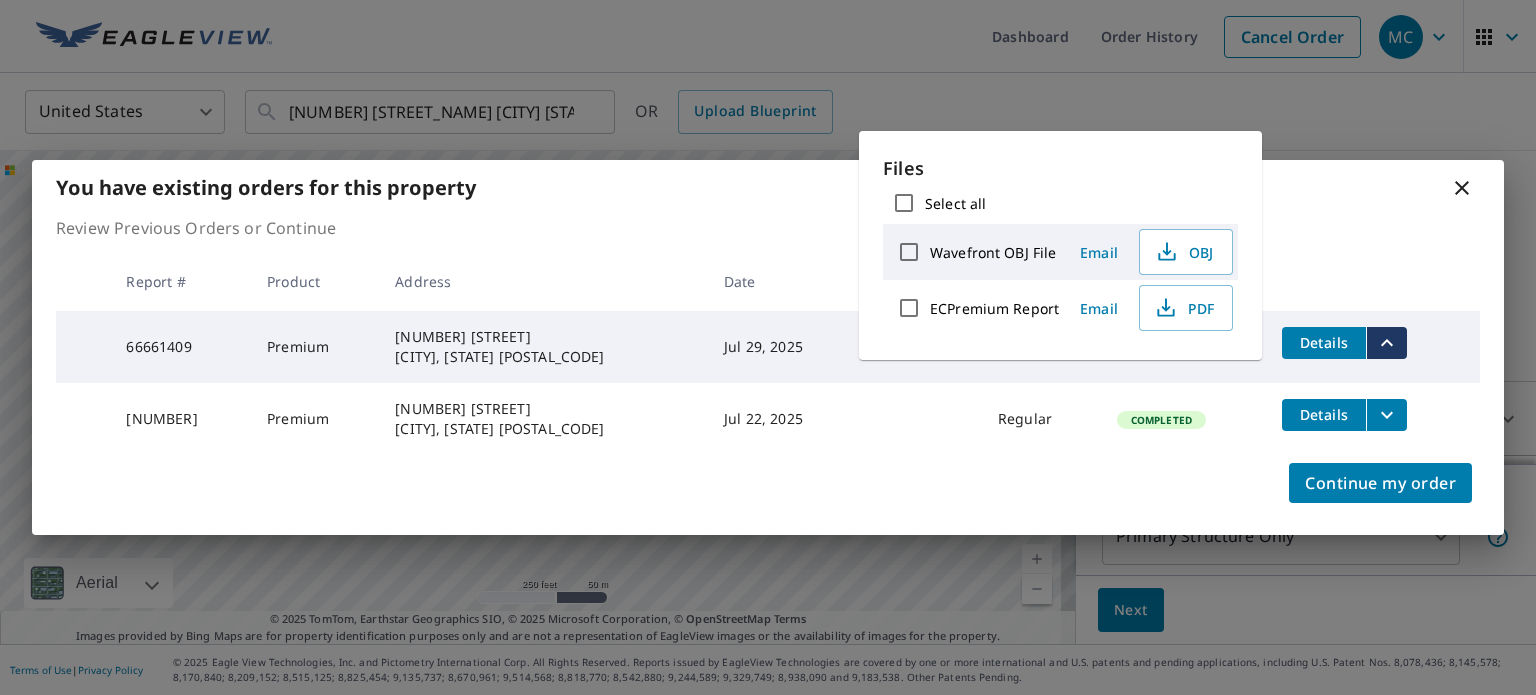 click on "ECPremium Report" at bounding box center (909, 308) 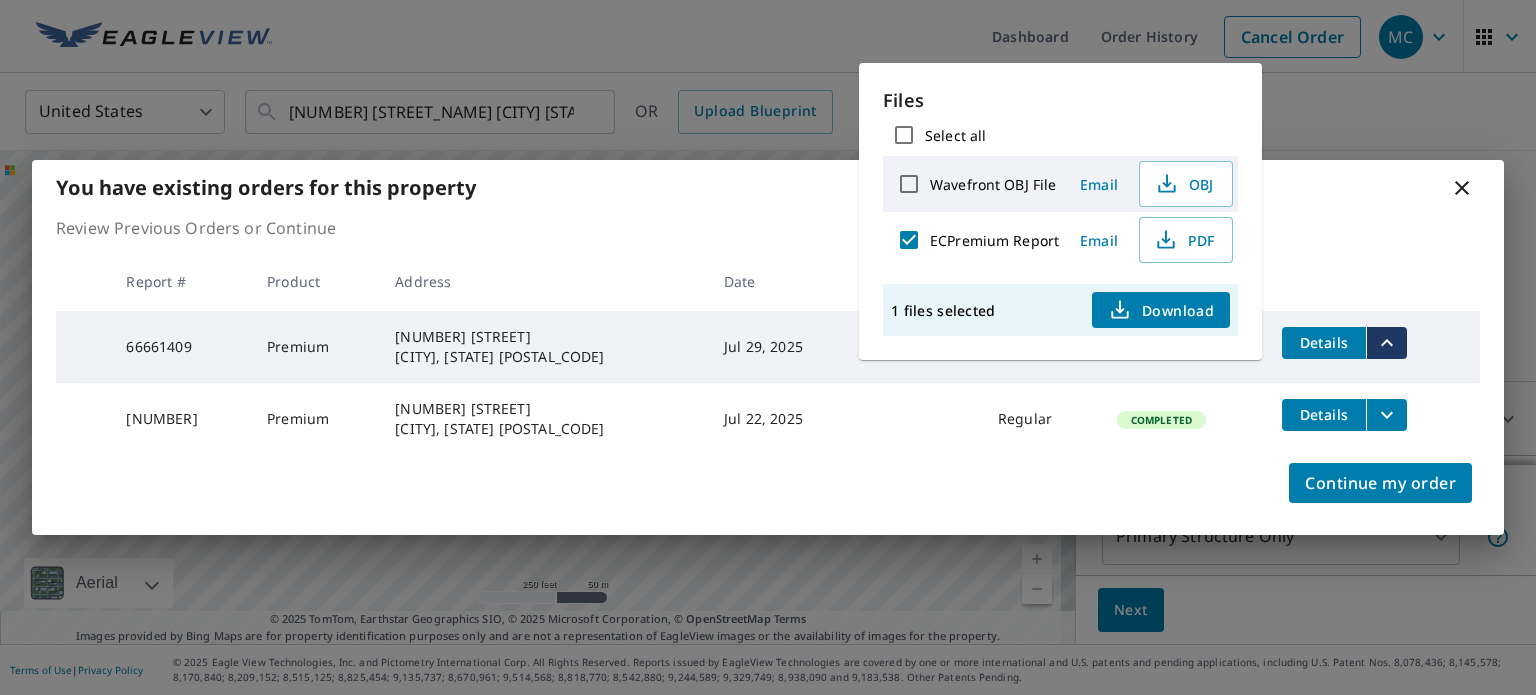 click 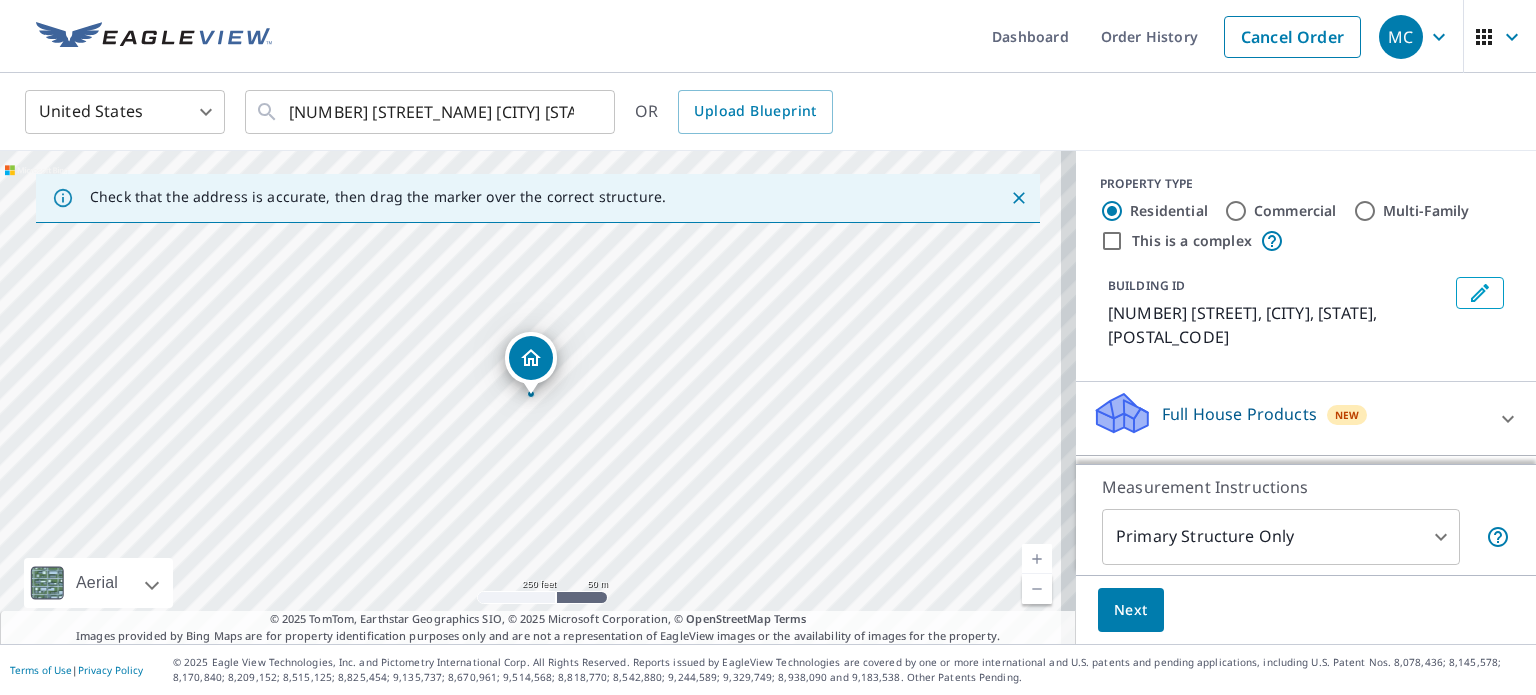 click on "Next" at bounding box center [1131, 610] 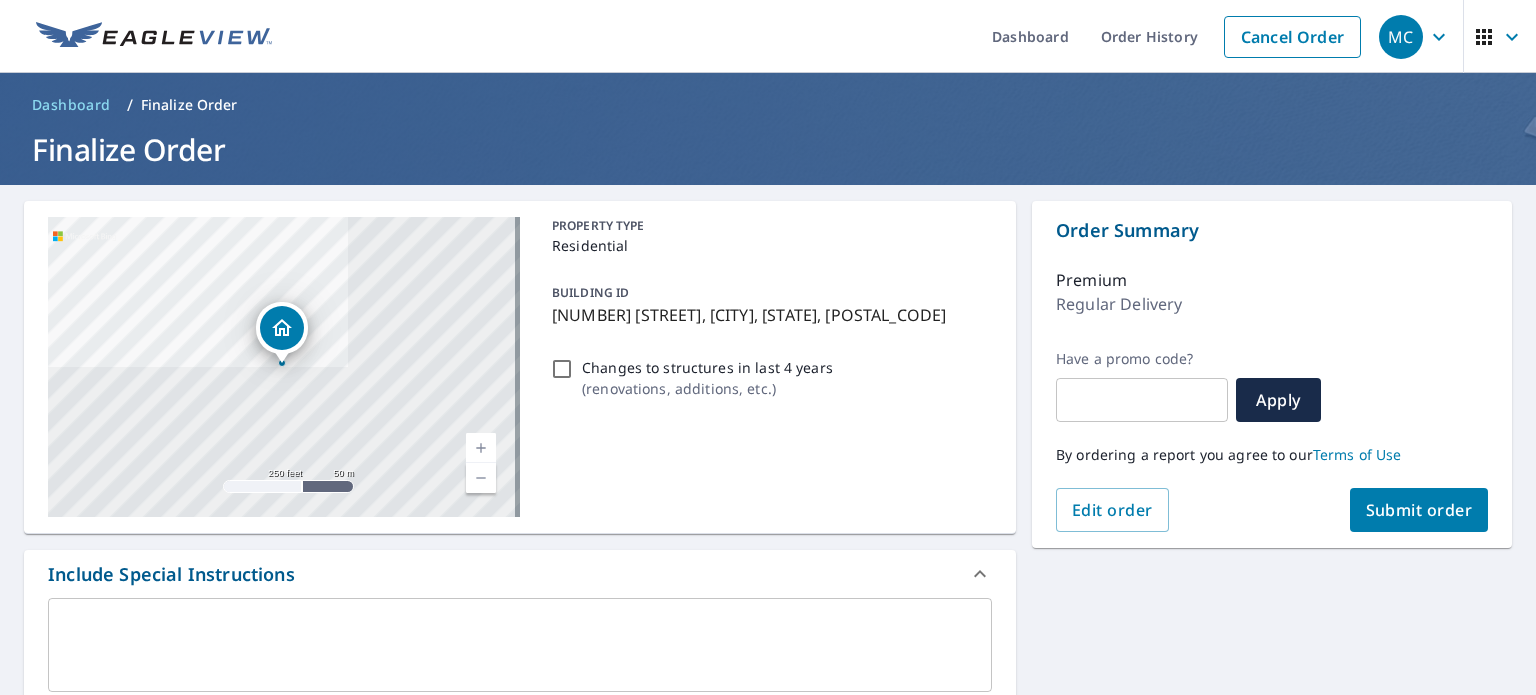 click on "Changes to structures in last 4 years ( renovations, additions, etc. )" at bounding box center (562, 369) 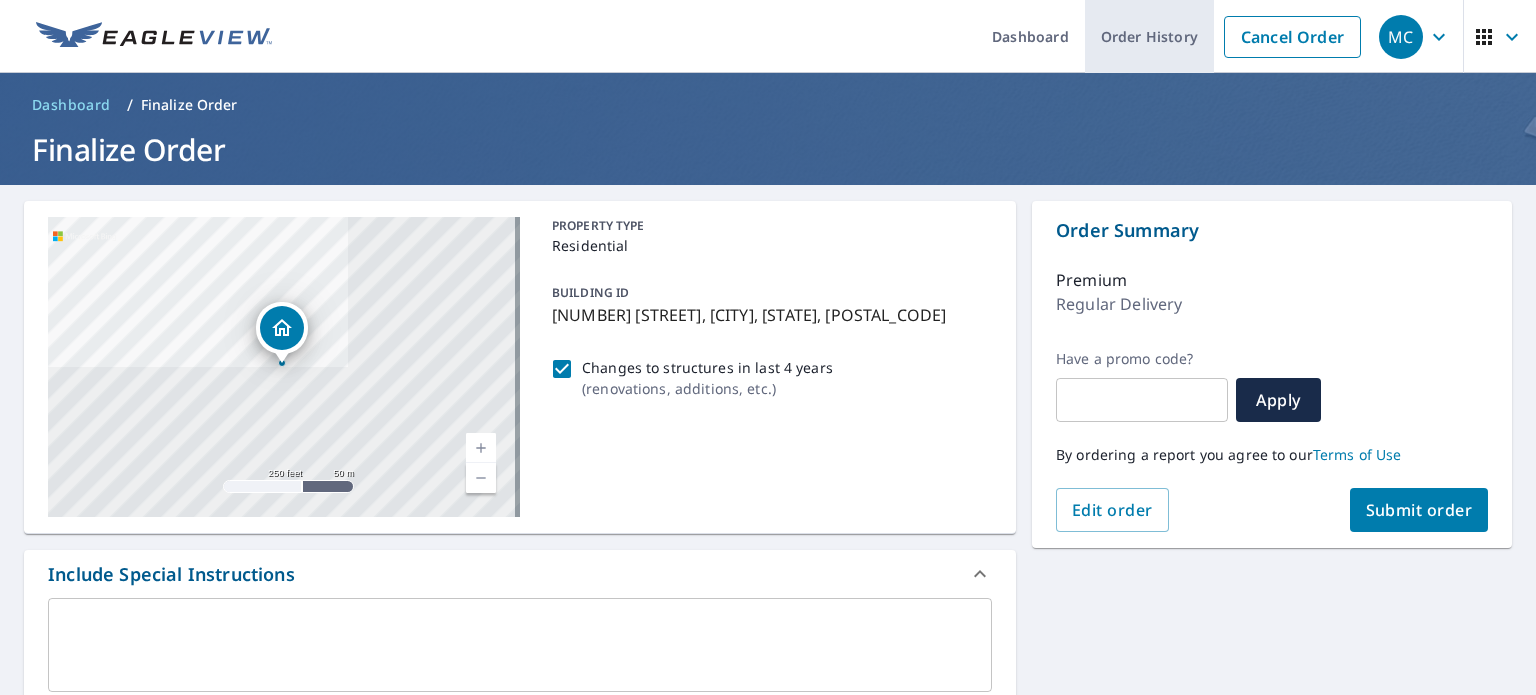 click on "Order History" at bounding box center [1149, 36] 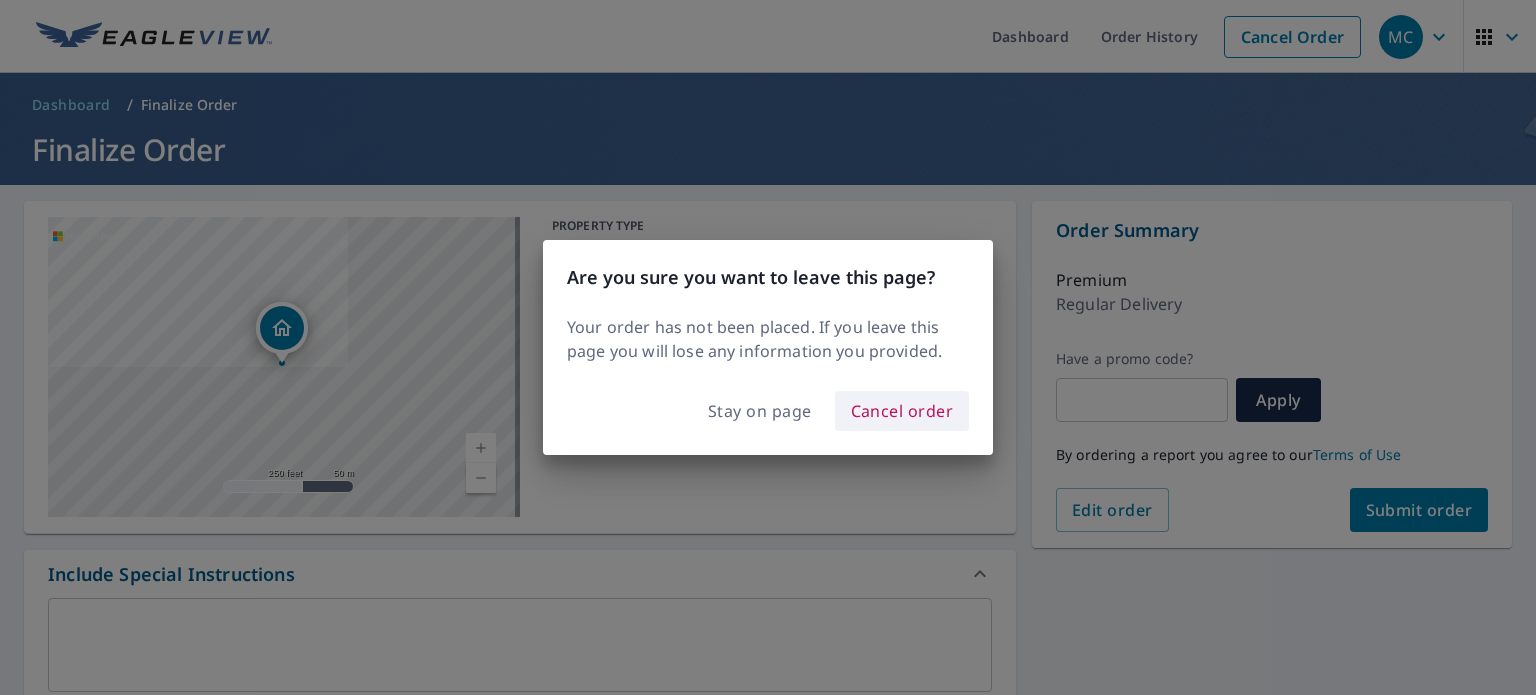 click on "Cancel order" at bounding box center [902, 411] 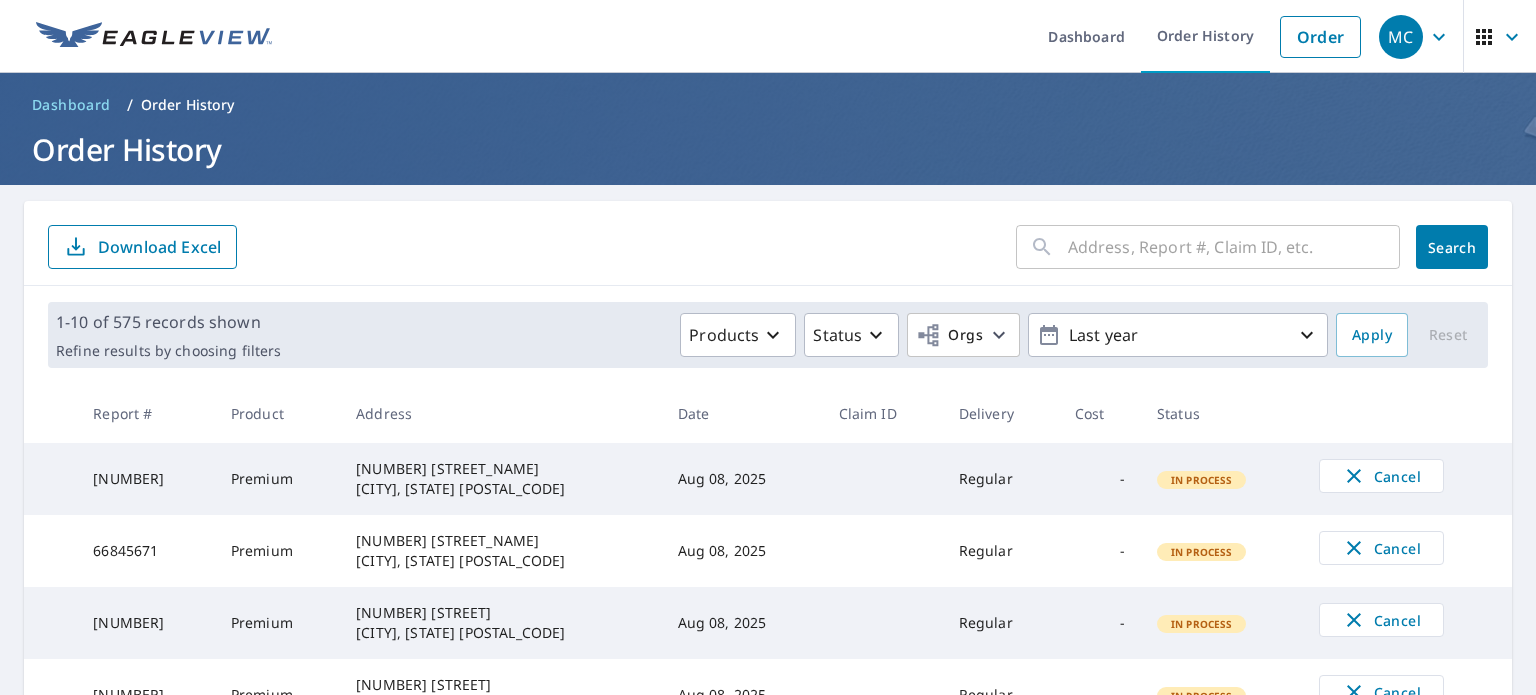 click on "​" at bounding box center [1208, 247] 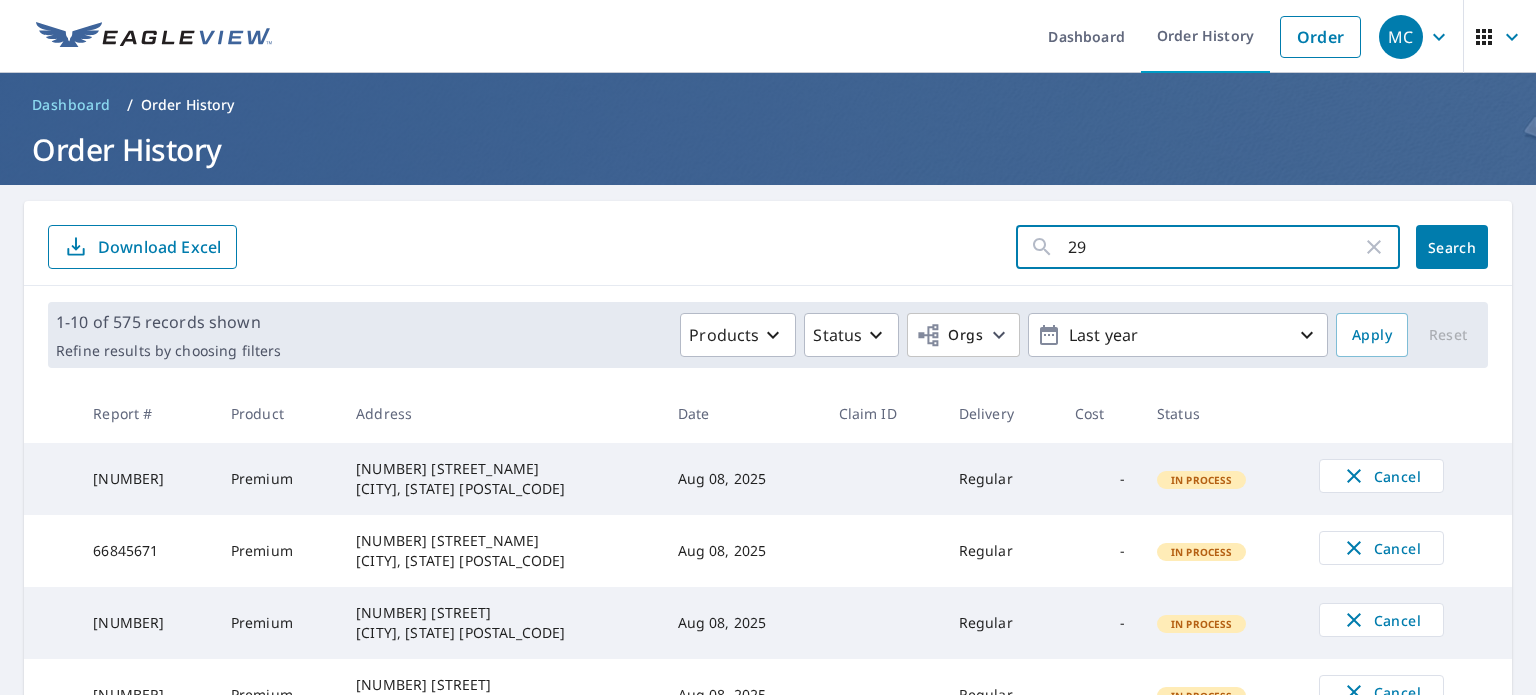 type on "2" 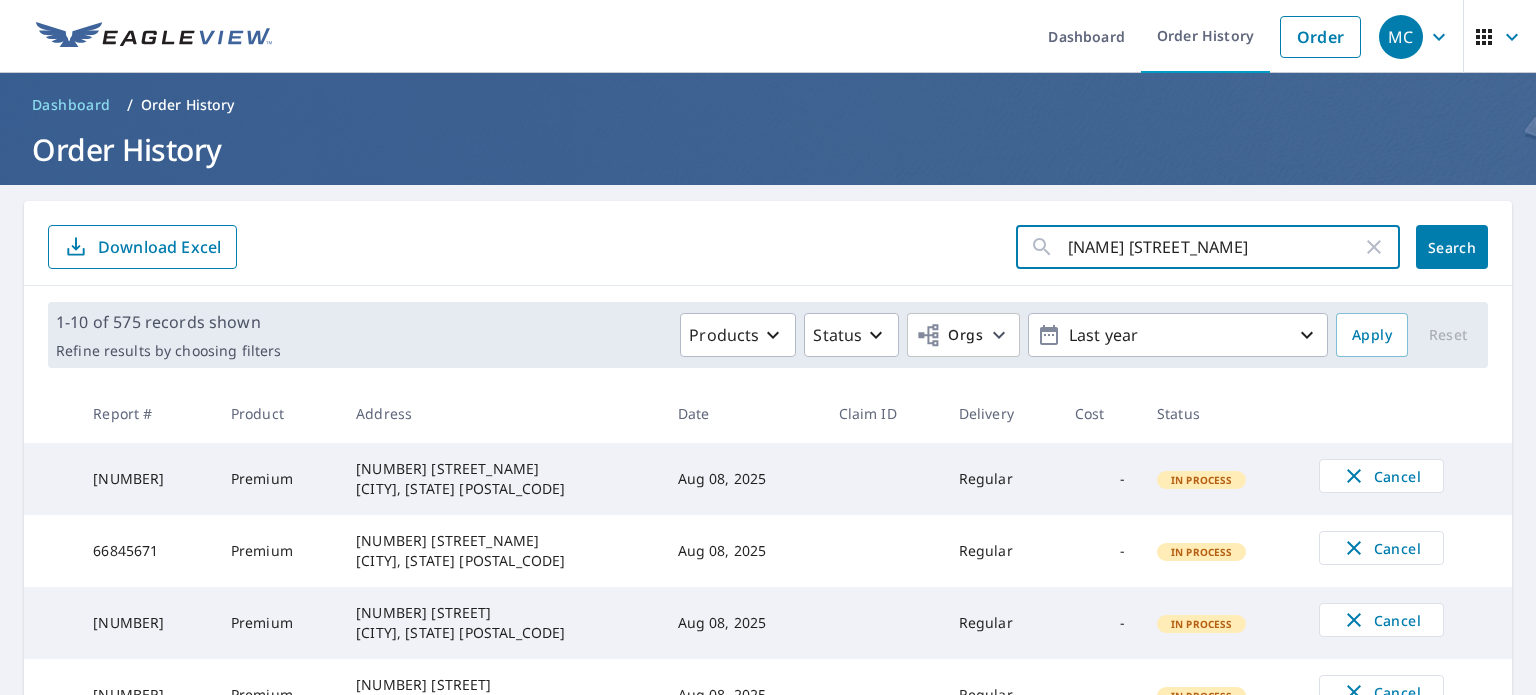 type on "[NAME] [STREET_NAME]" 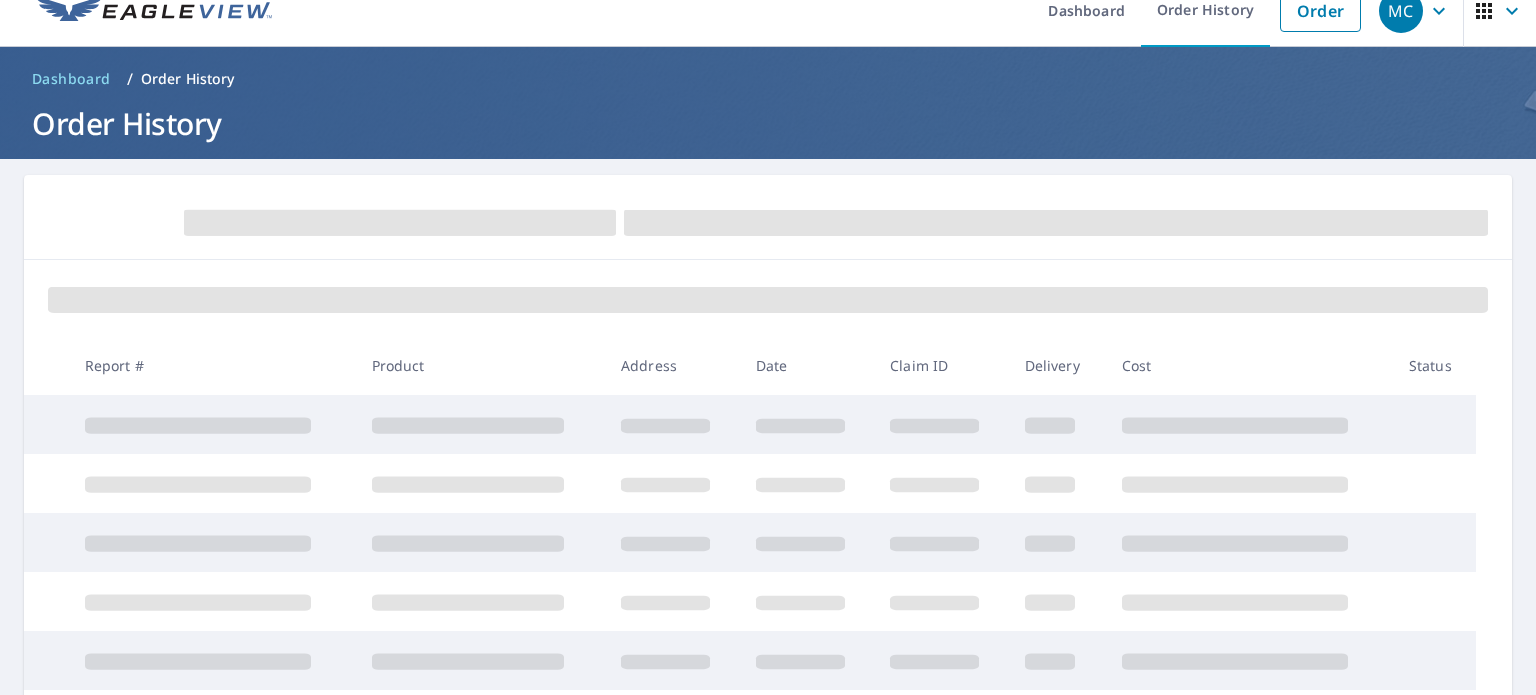 scroll, scrollTop: 27, scrollLeft: 0, axis: vertical 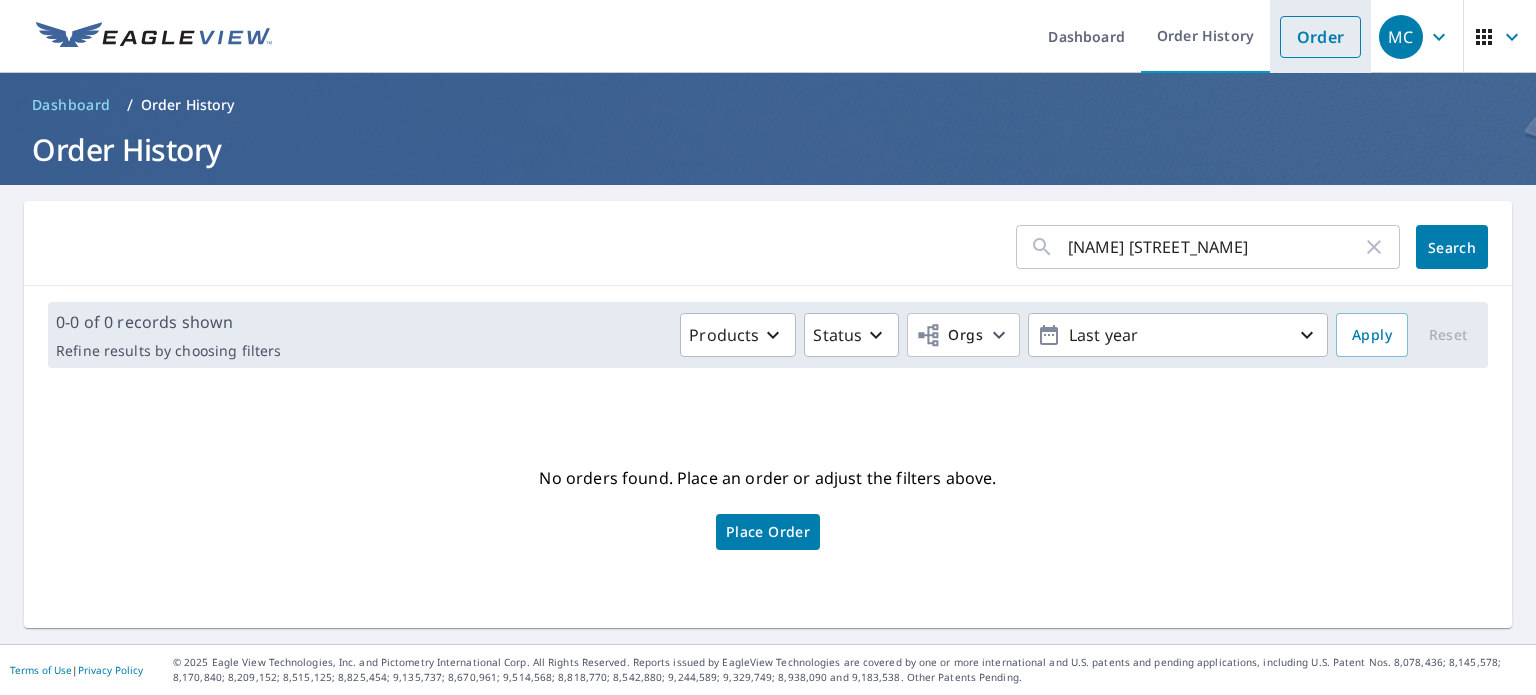 click on "Order" at bounding box center (1320, 37) 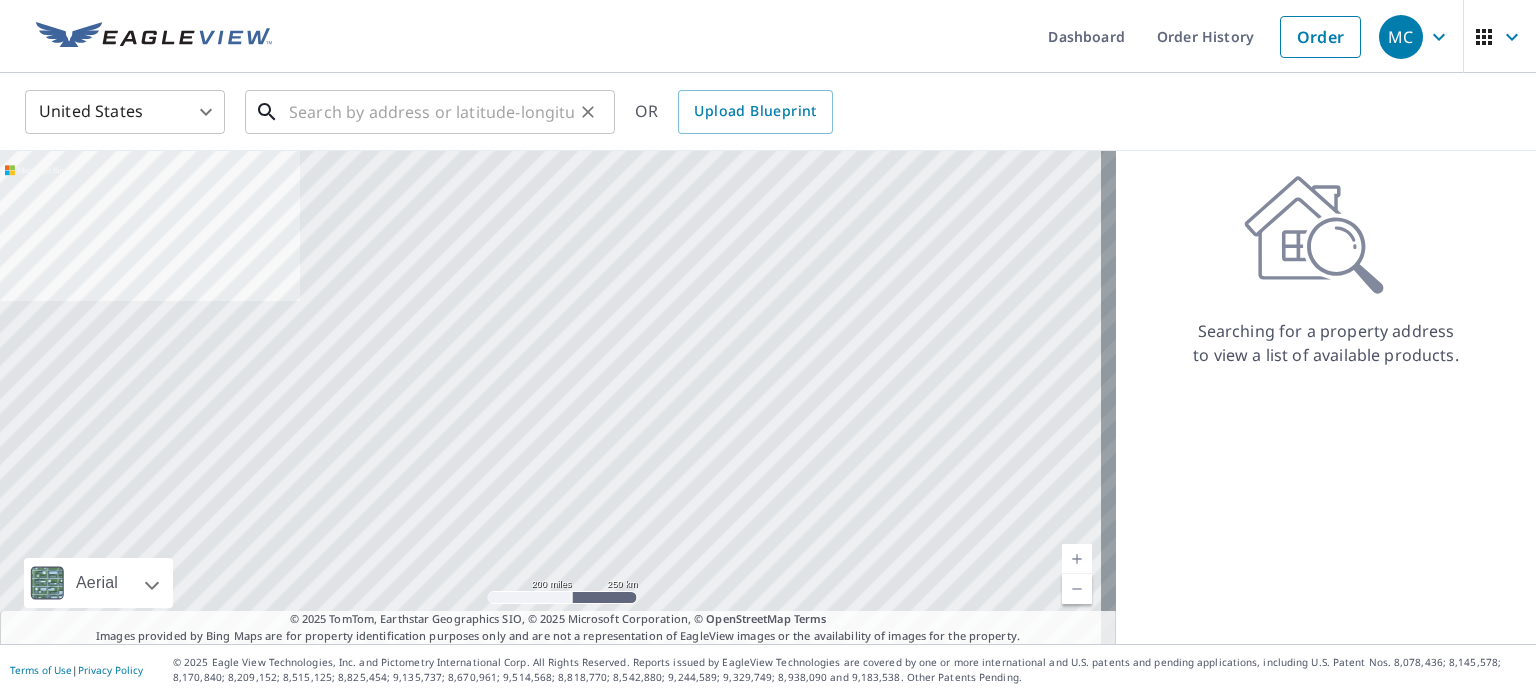 click at bounding box center (431, 112) 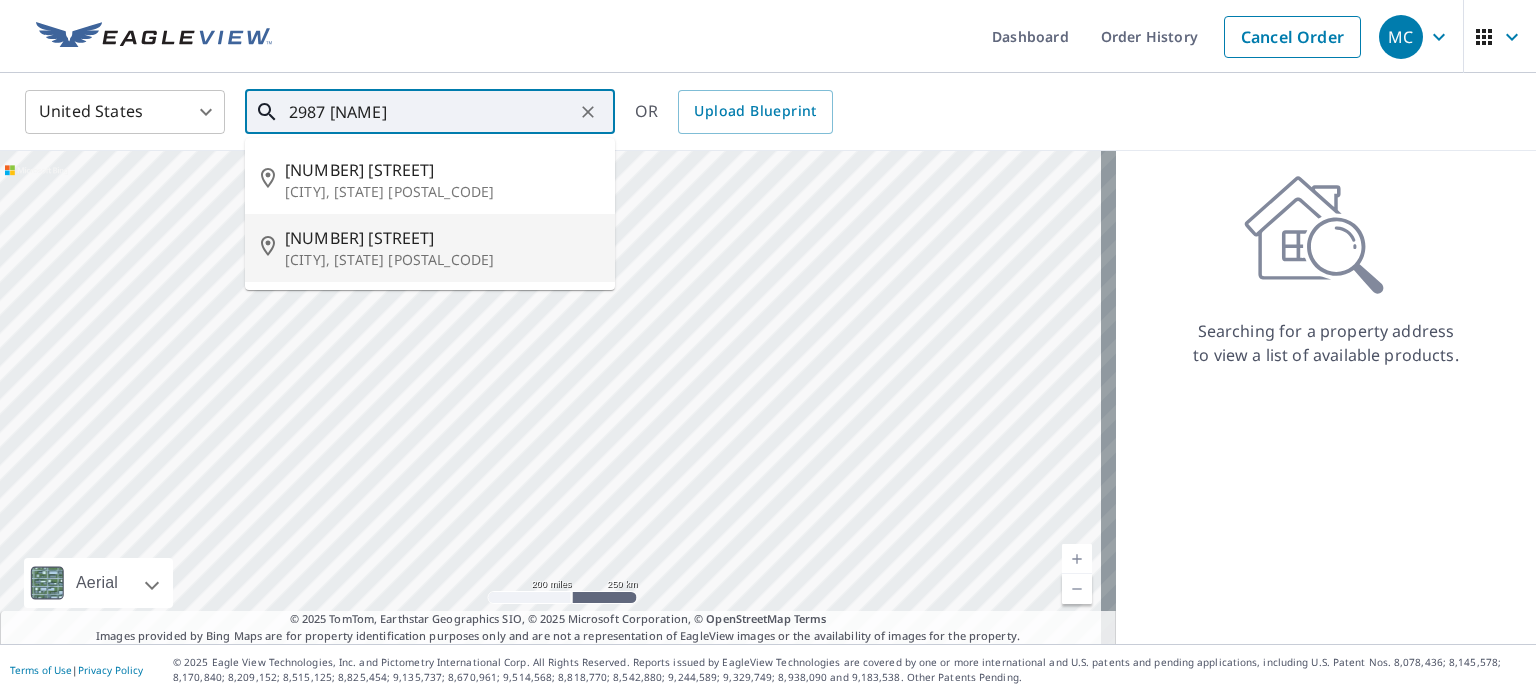 click on "[NUMBER] [STREET]" at bounding box center (442, 238) 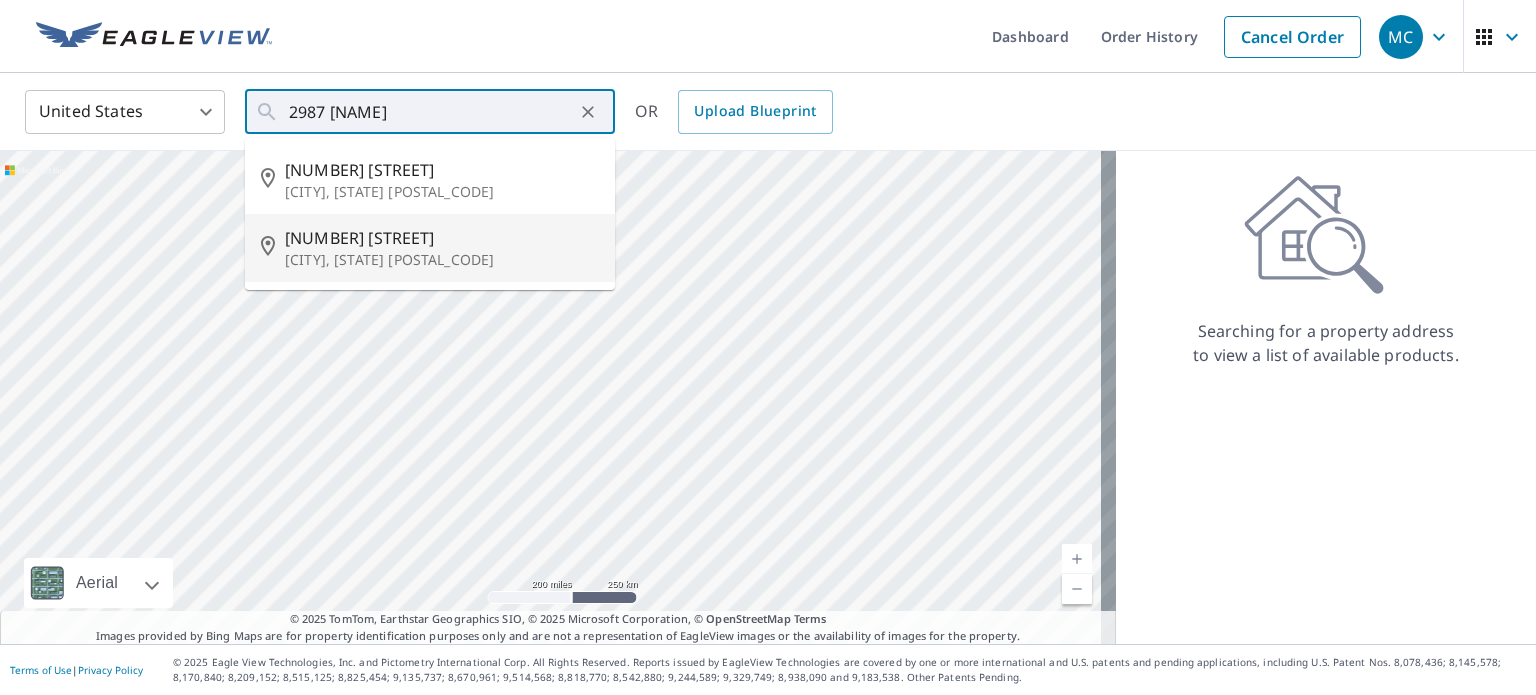 type on "[NUMBER] [STREET_NAME] [CITY] [STATE] [POSTAL_CODE]" 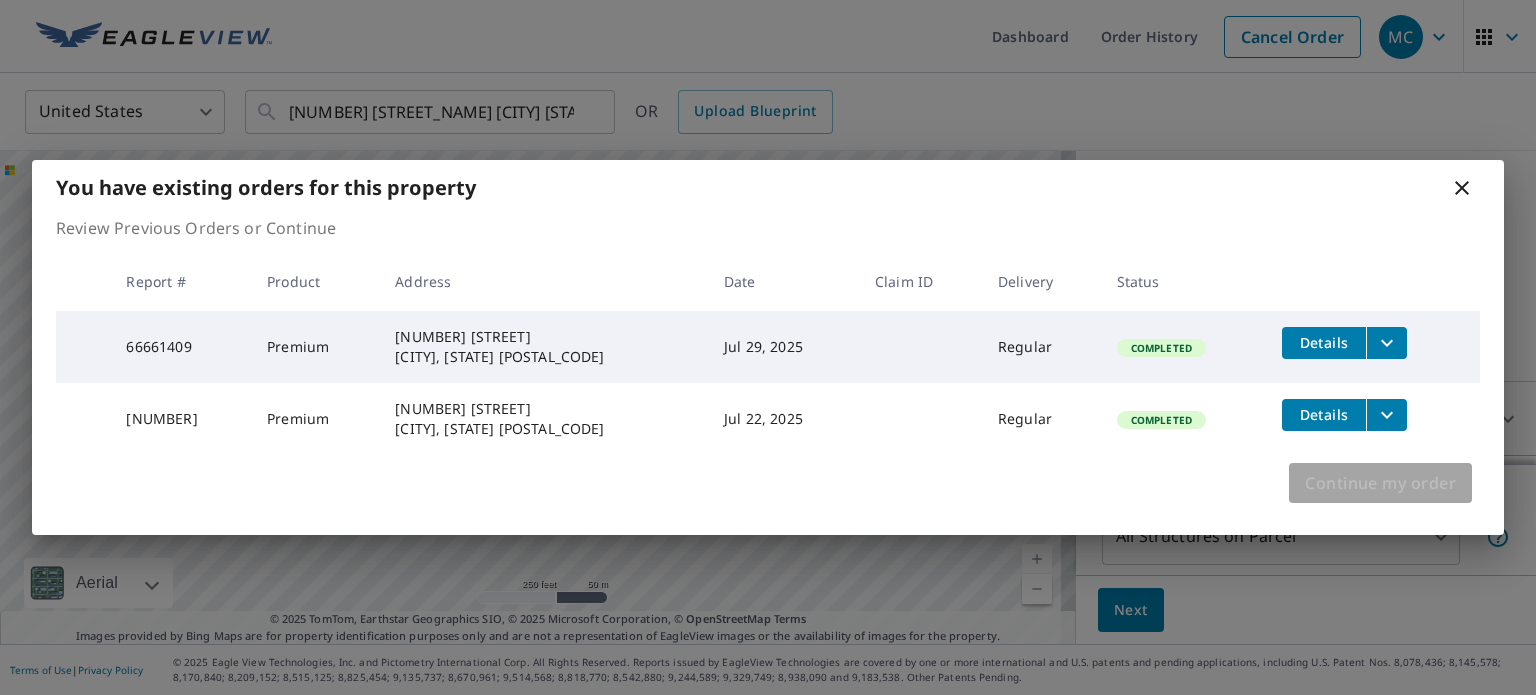 click on "Continue my order" at bounding box center [1380, 483] 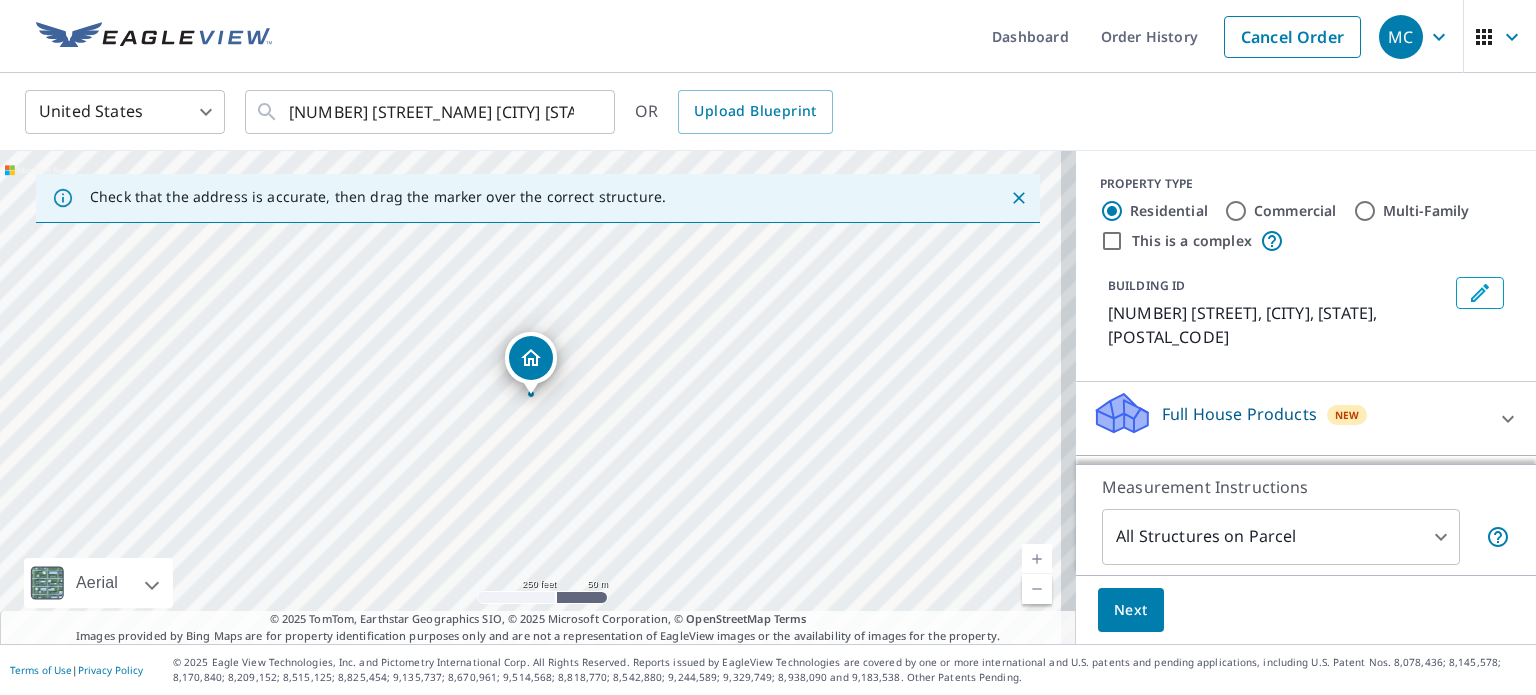 click on "Next" at bounding box center (1131, 610) 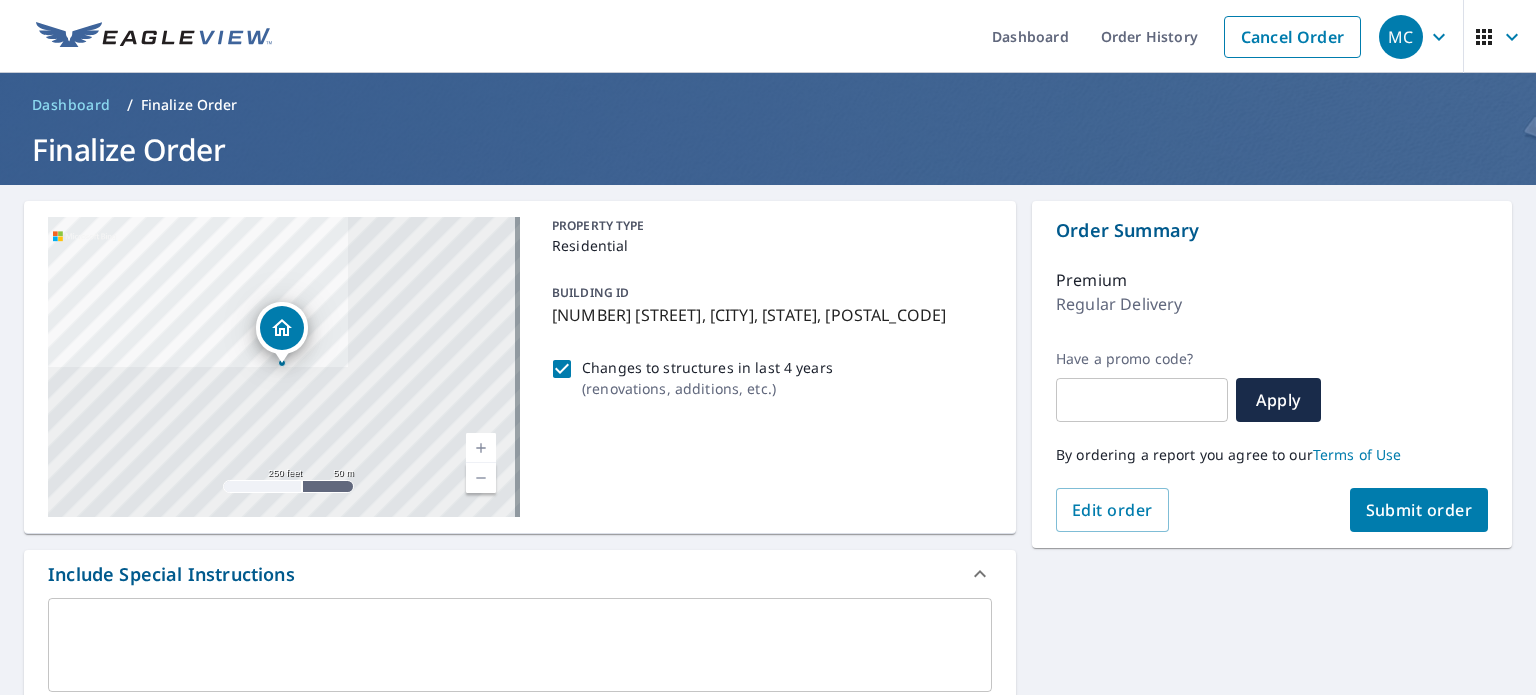 click on "Submit order" at bounding box center (1419, 510) 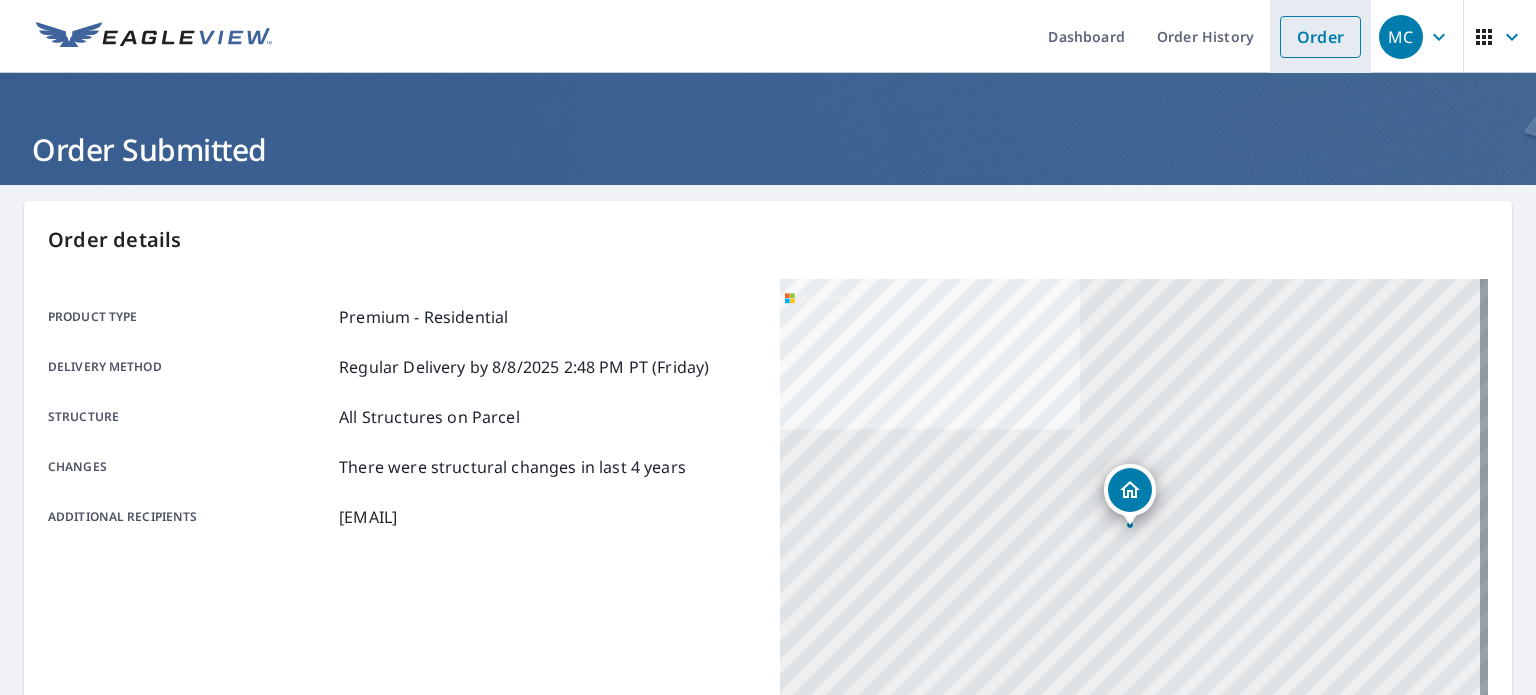 click on "Order" at bounding box center (1320, 36) 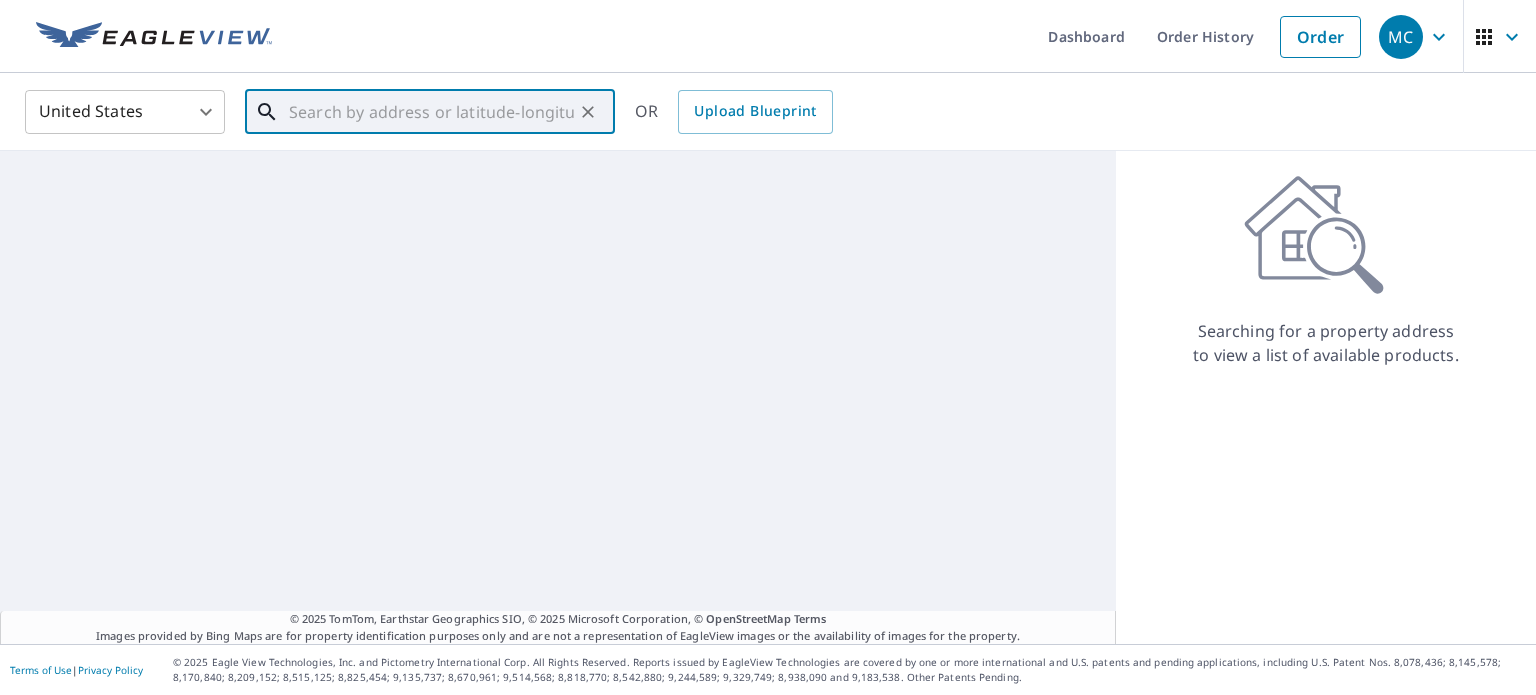 click at bounding box center [431, 112] 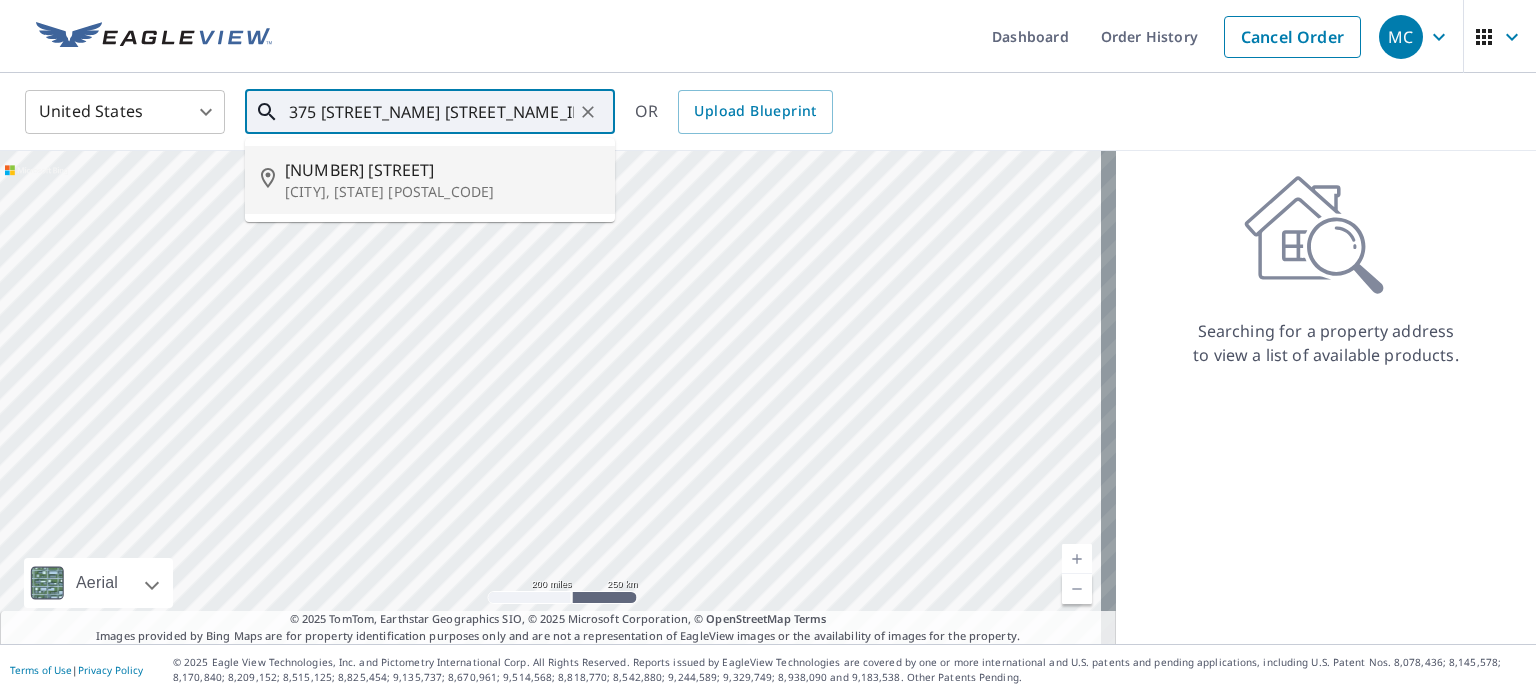 click on "[CITY], [STATE] [POSTAL_CODE]" at bounding box center [442, 192] 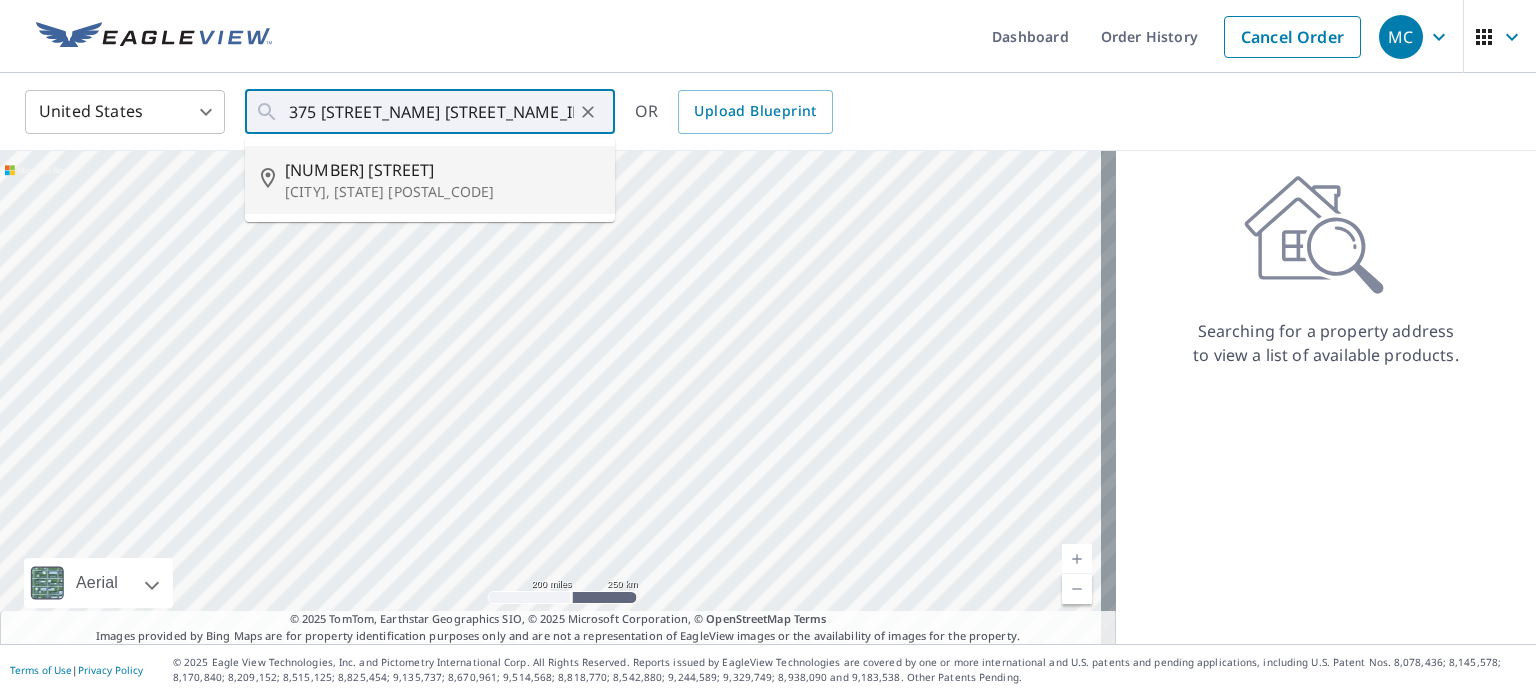 type on "[NUMBER] [STREET_NAME] [CITY] [STATE] [POSTAL_CODE]" 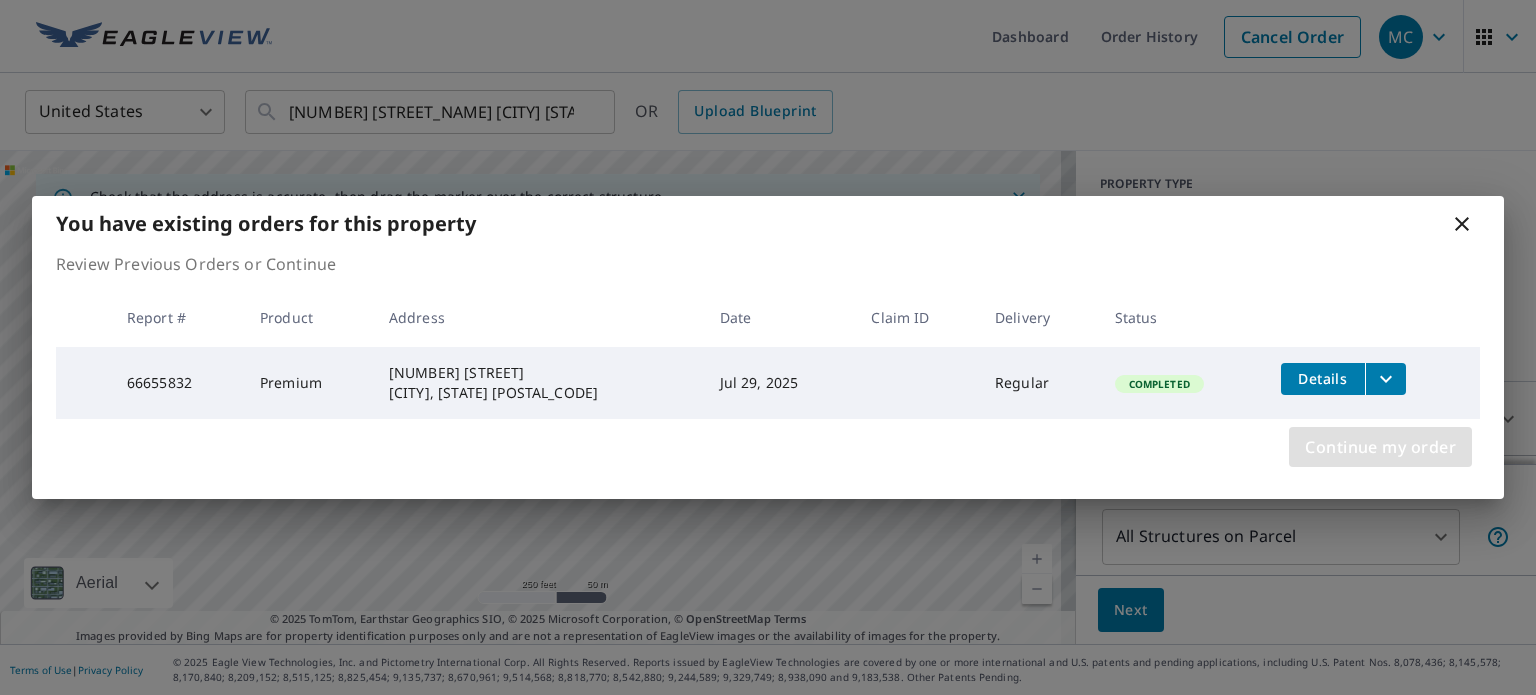 click on "Continue my order" at bounding box center [1380, 447] 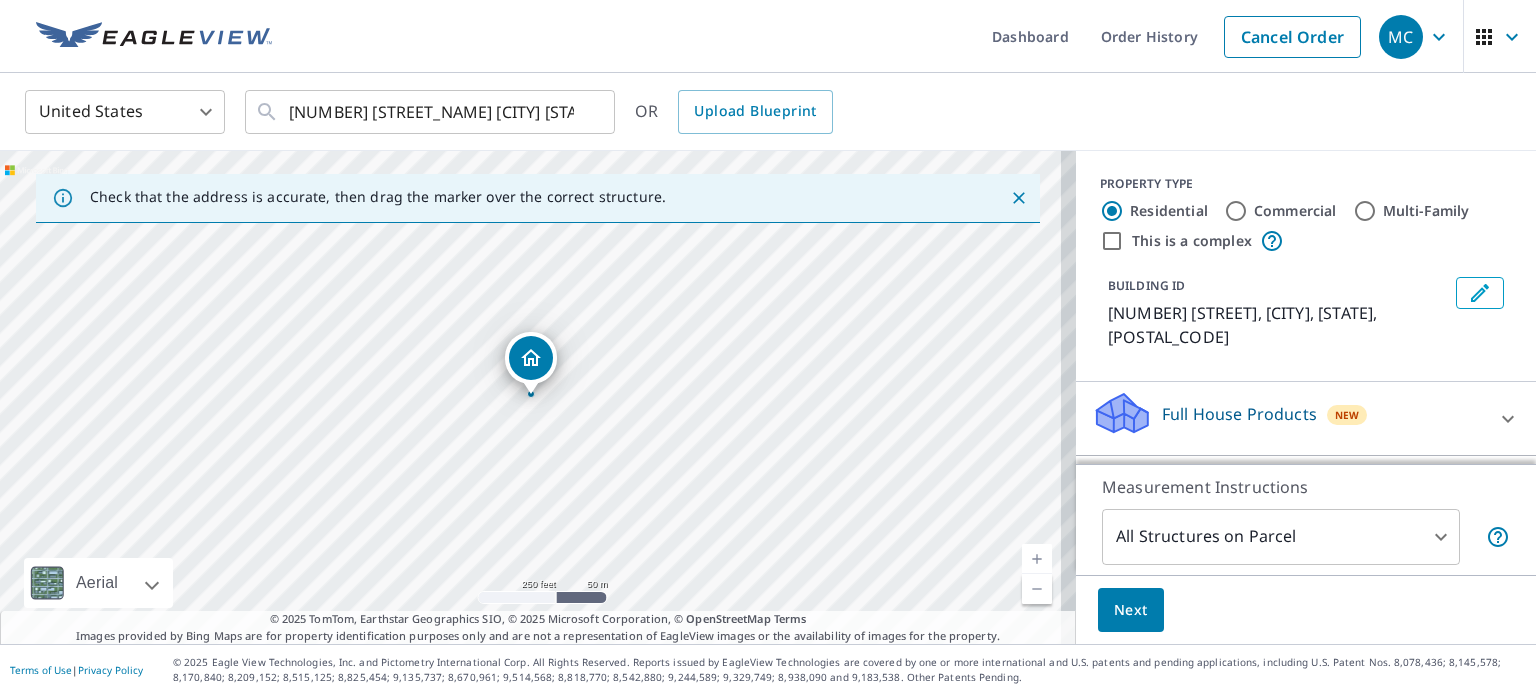click on "Next" at bounding box center [1131, 610] 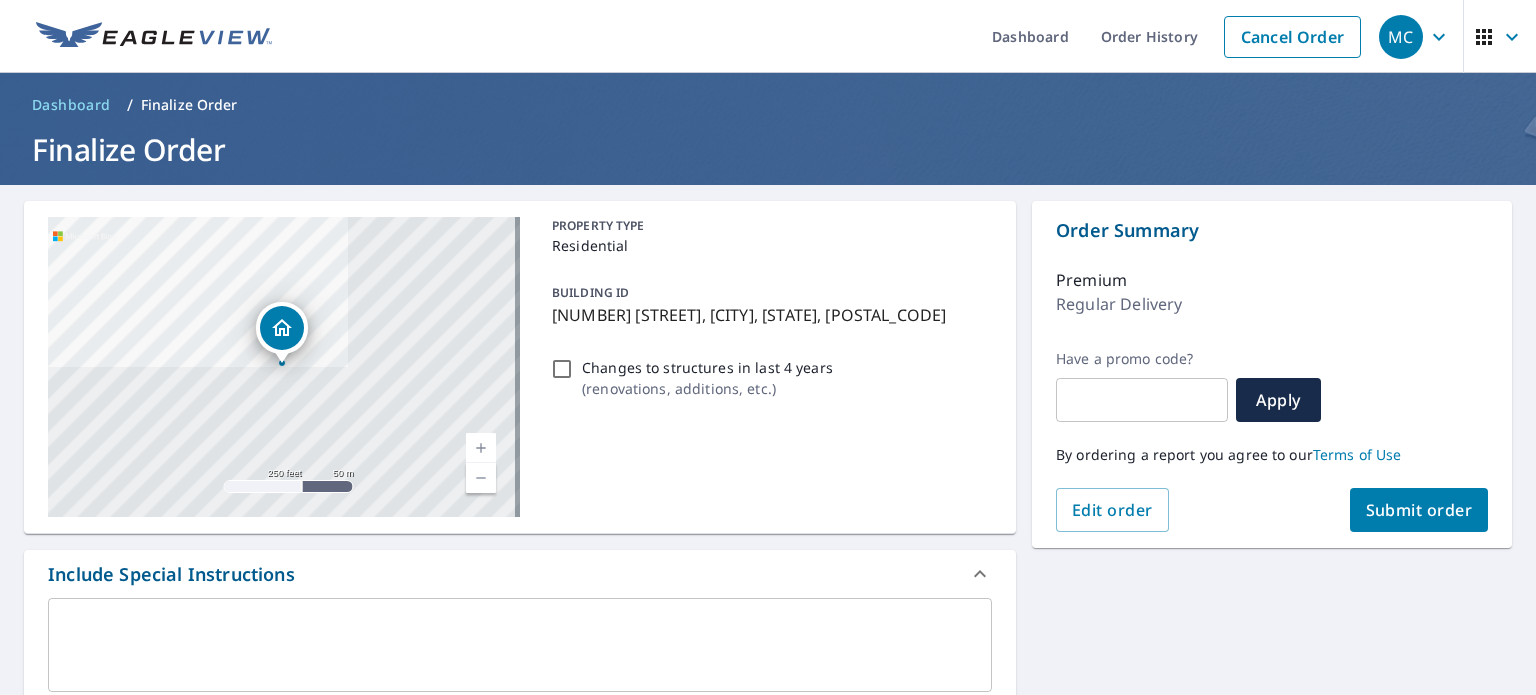 drag, startPoint x: 553, startPoint y: 372, endPoint x: 571, endPoint y: 369, distance: 18.248287 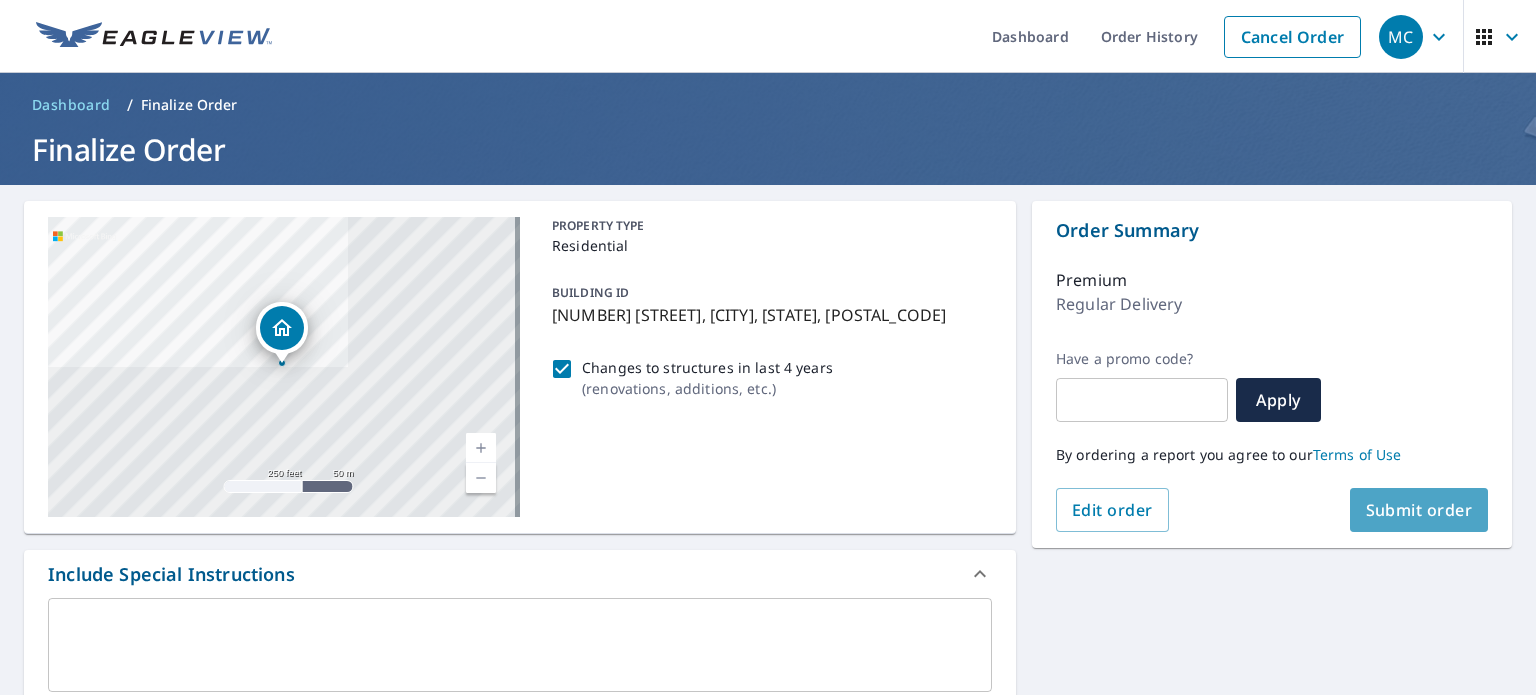 click on "Submit order" at bounding box center [1419, 510] 